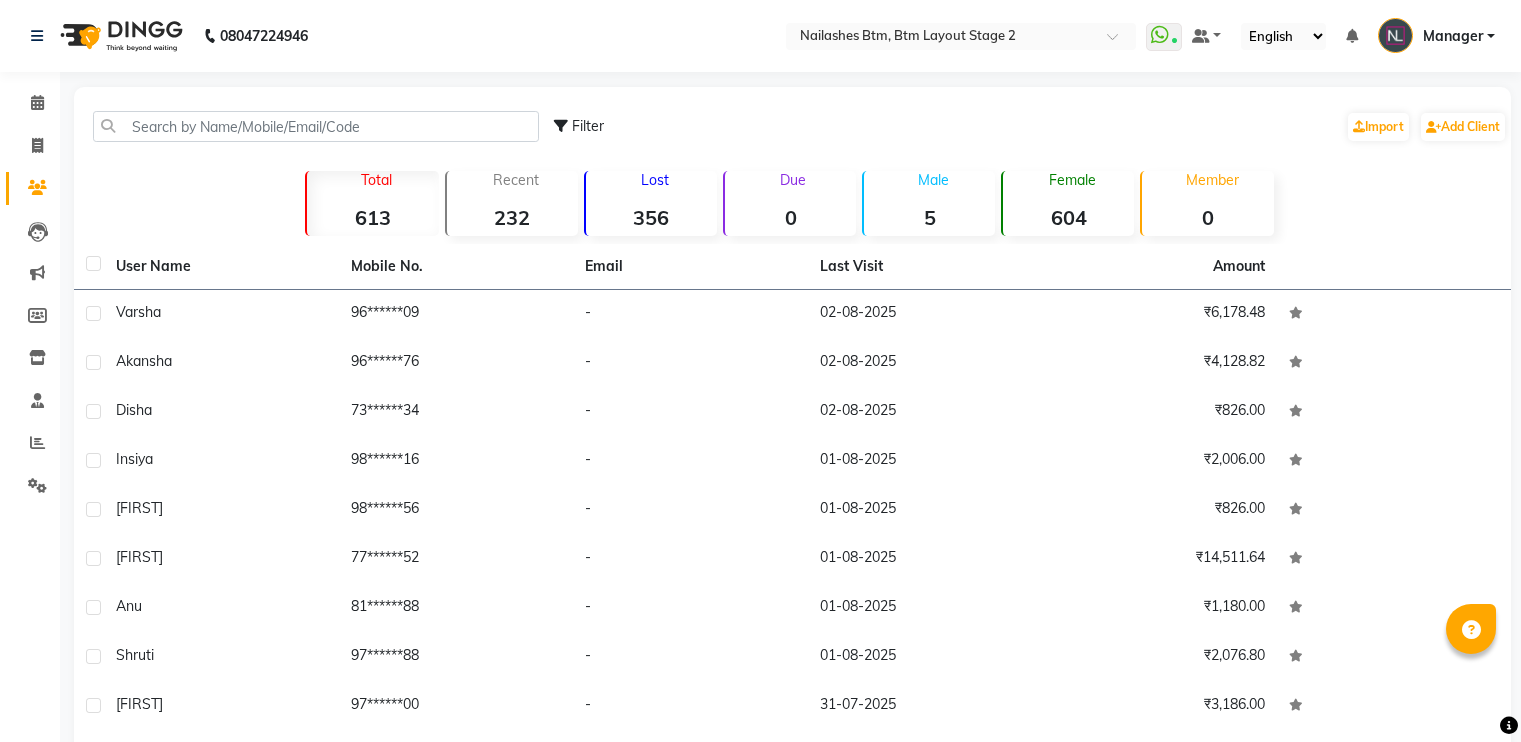 scroll, scrollTop: 0, scrollLeft: 0, axis: both 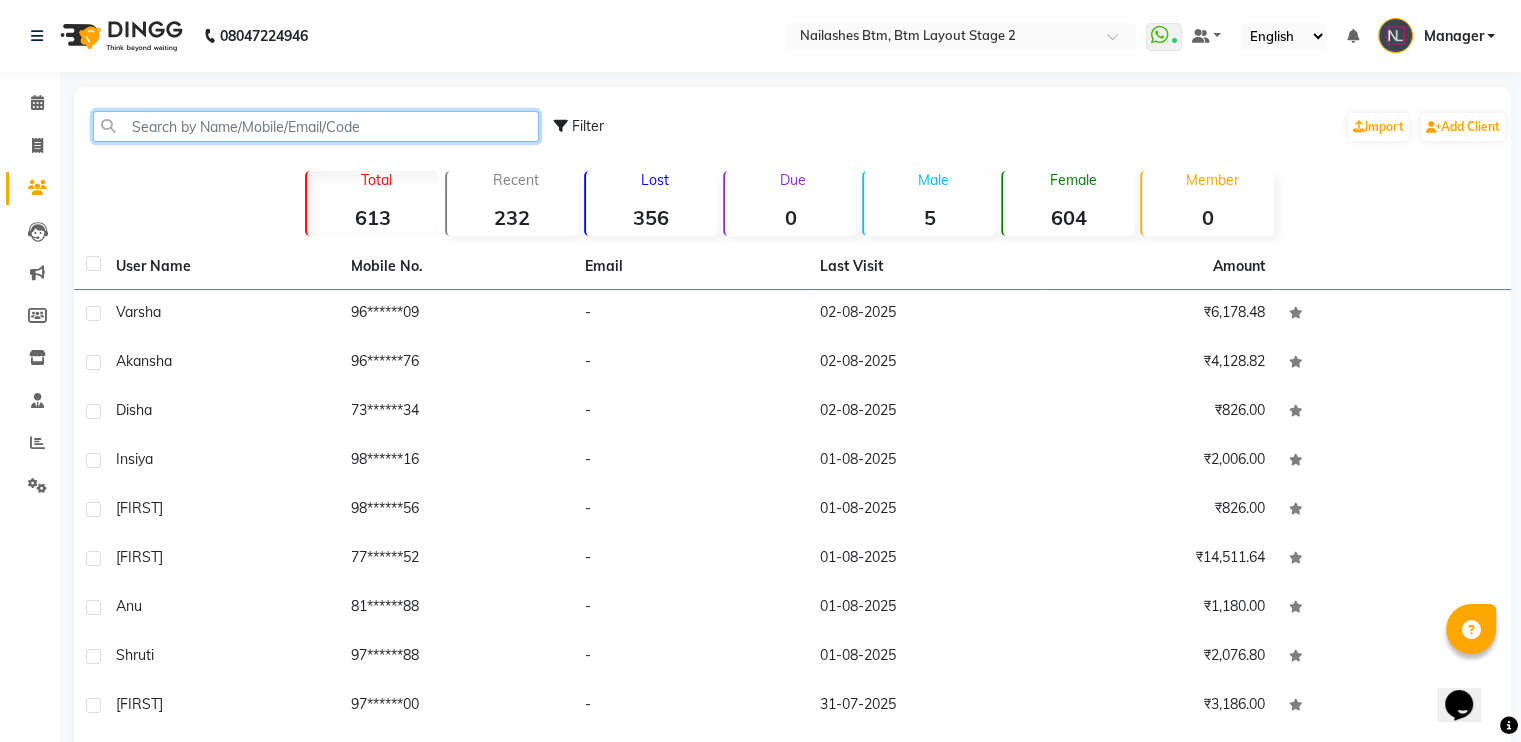 click 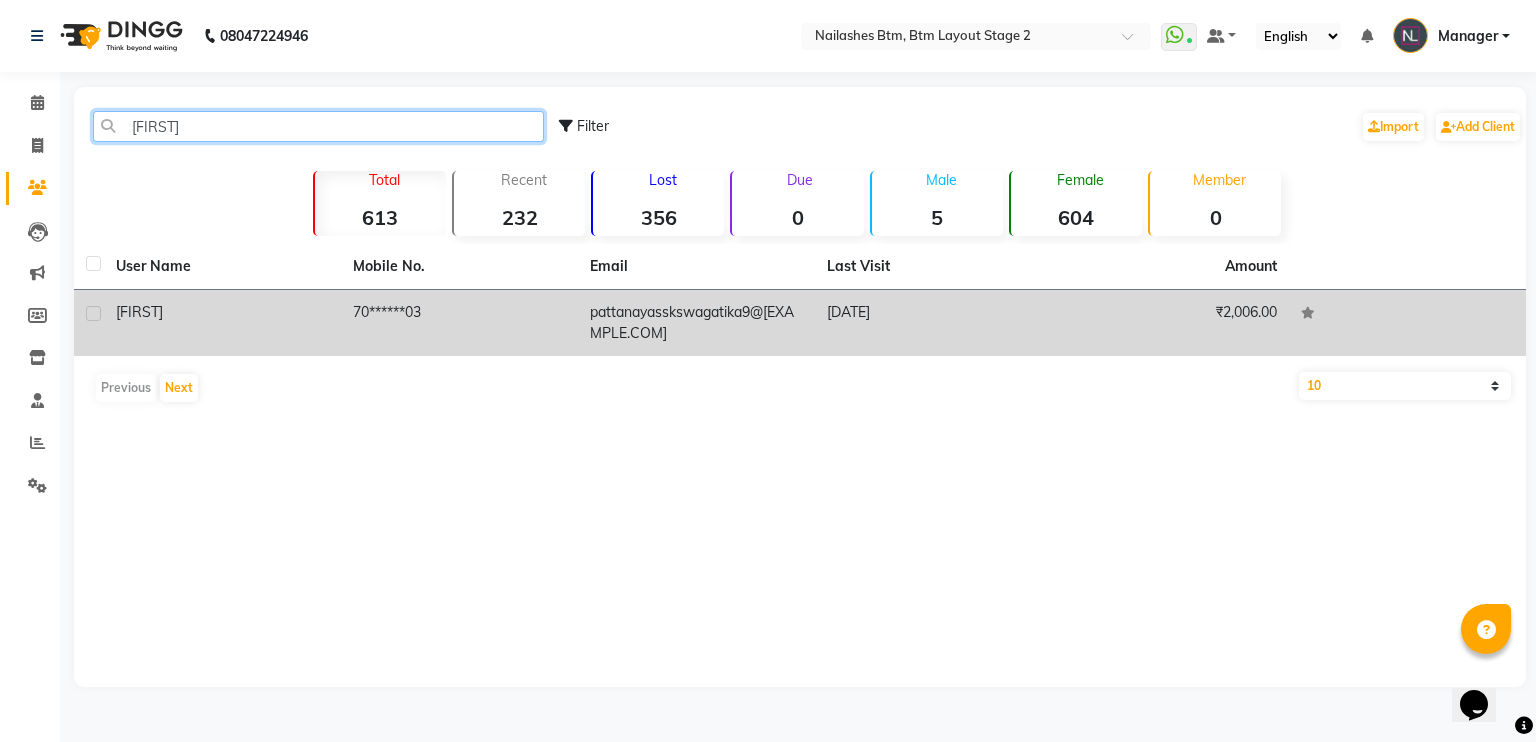type on "[FIRST]" 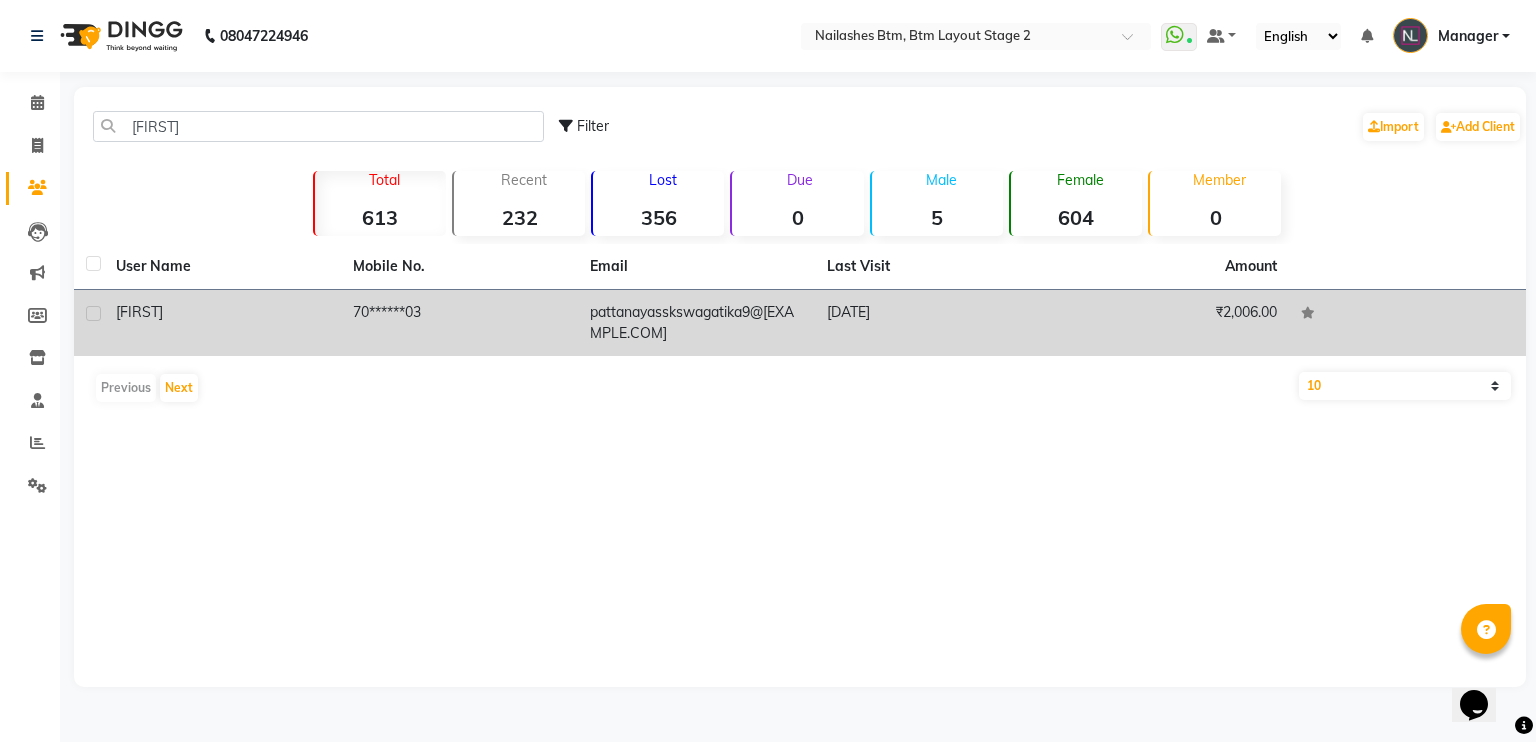 click on "70******03" 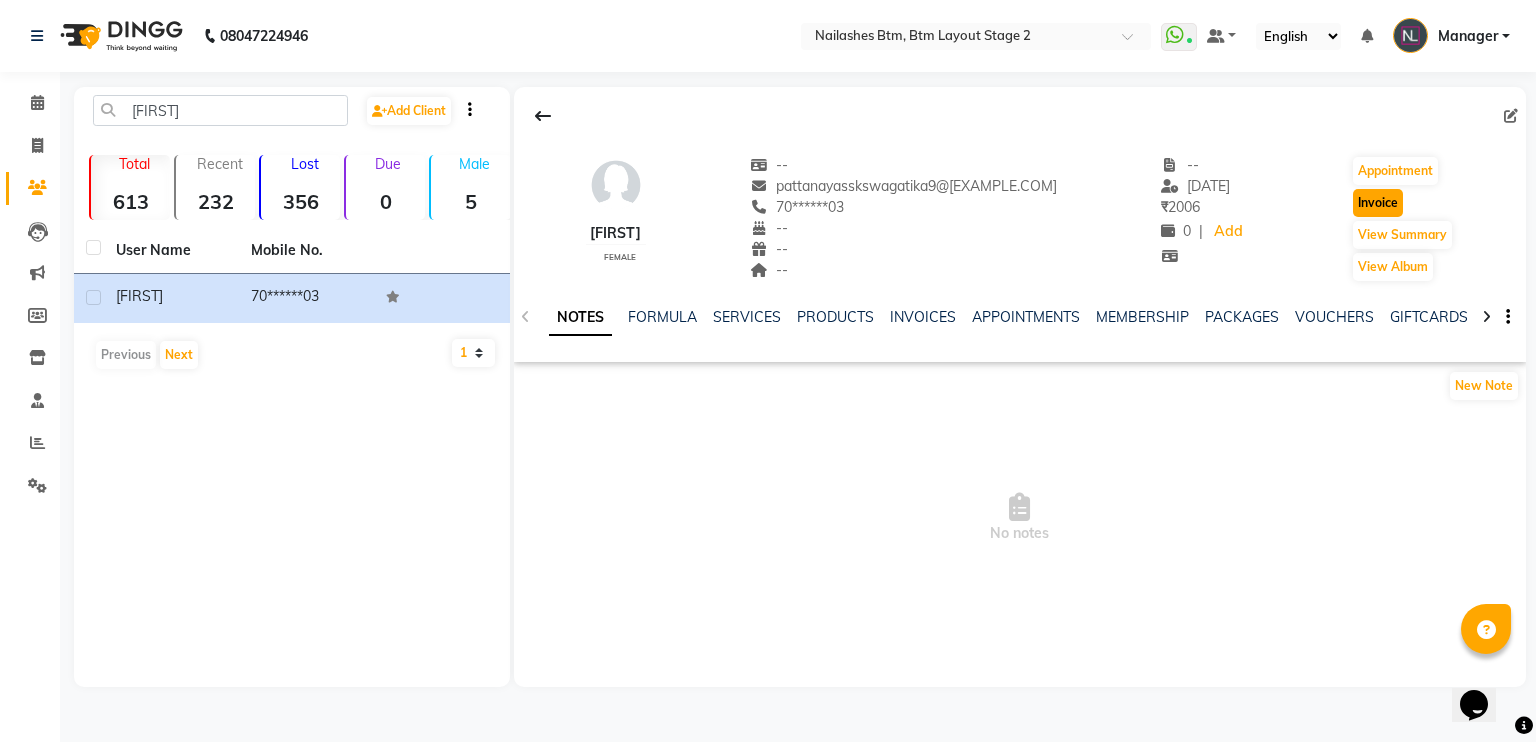 click on "Invoice" 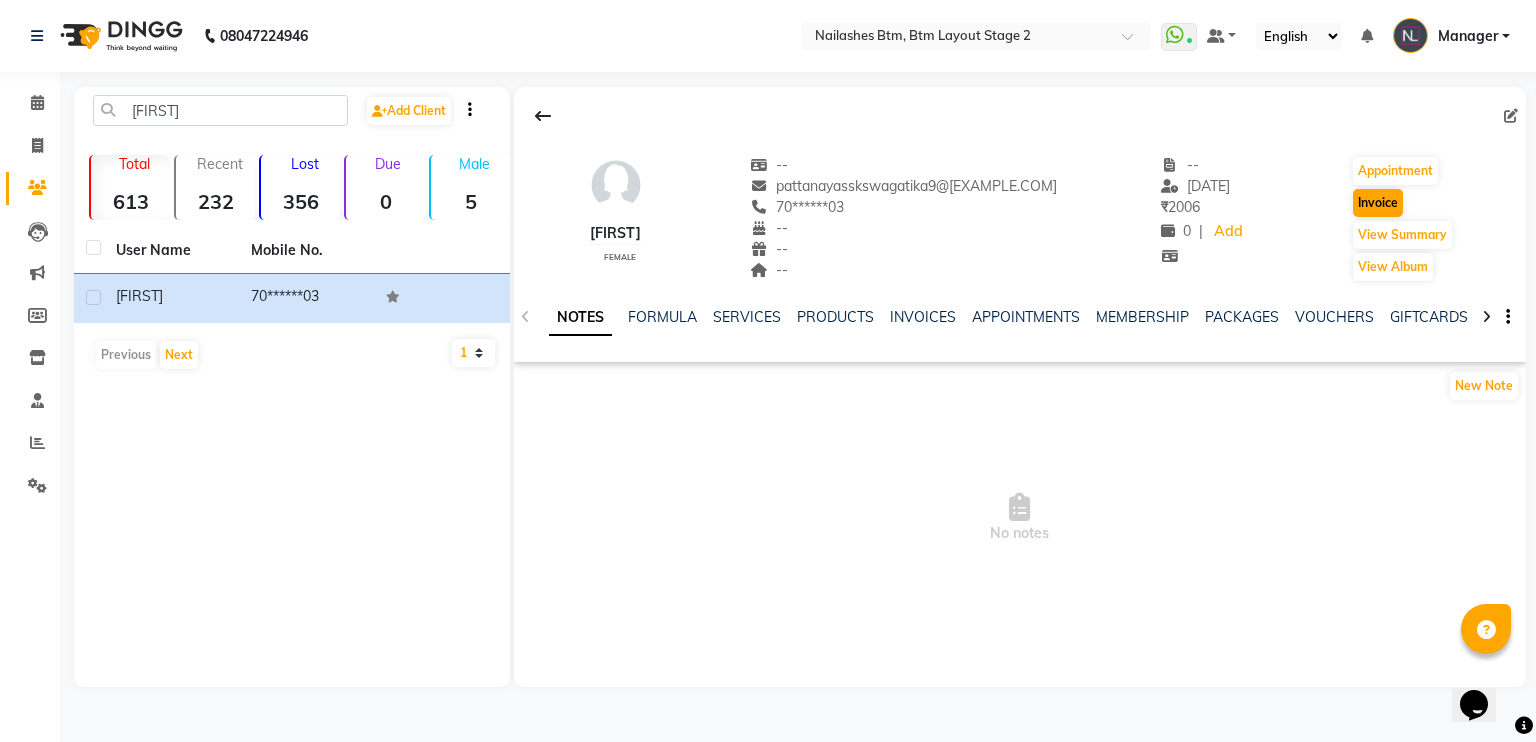 select on "6721" 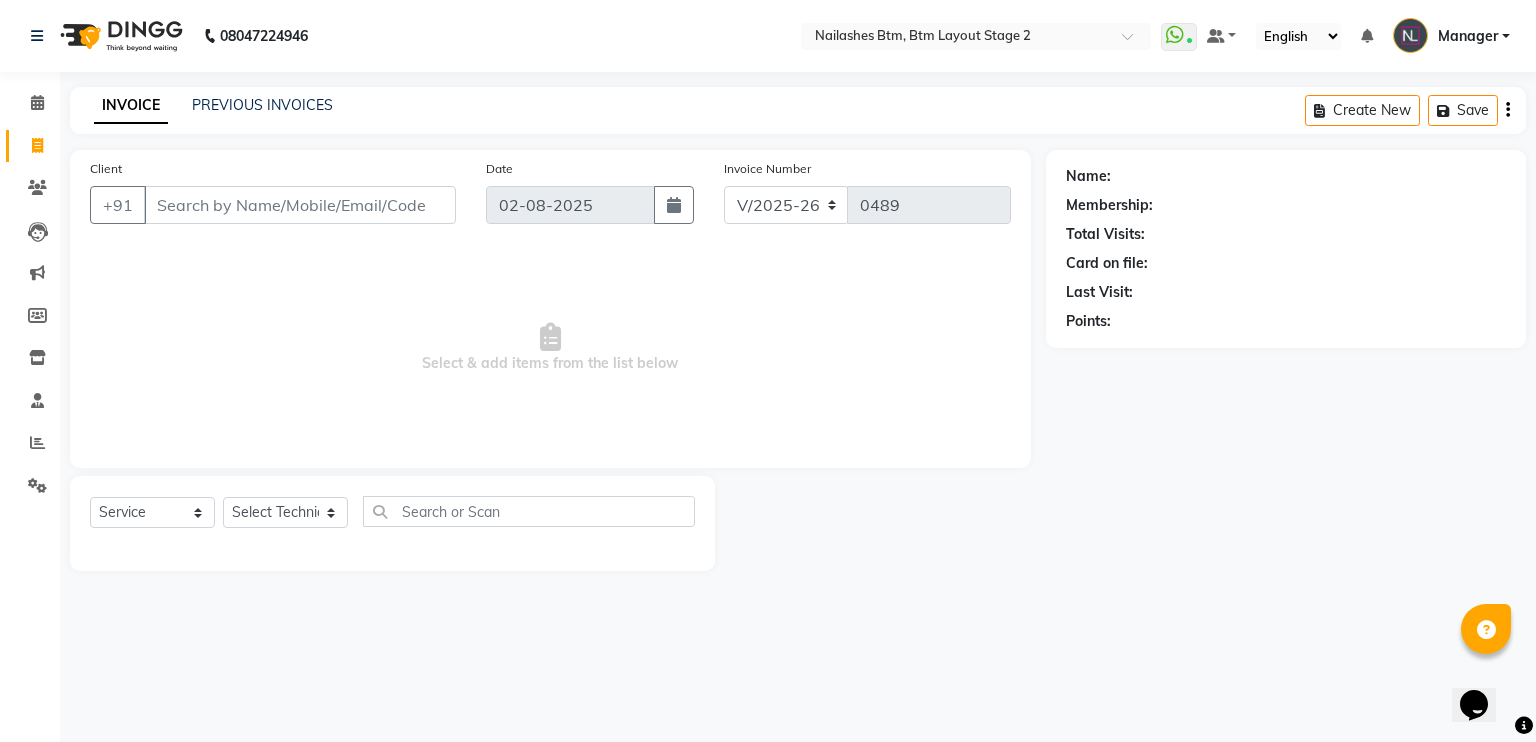 type on "70******03" 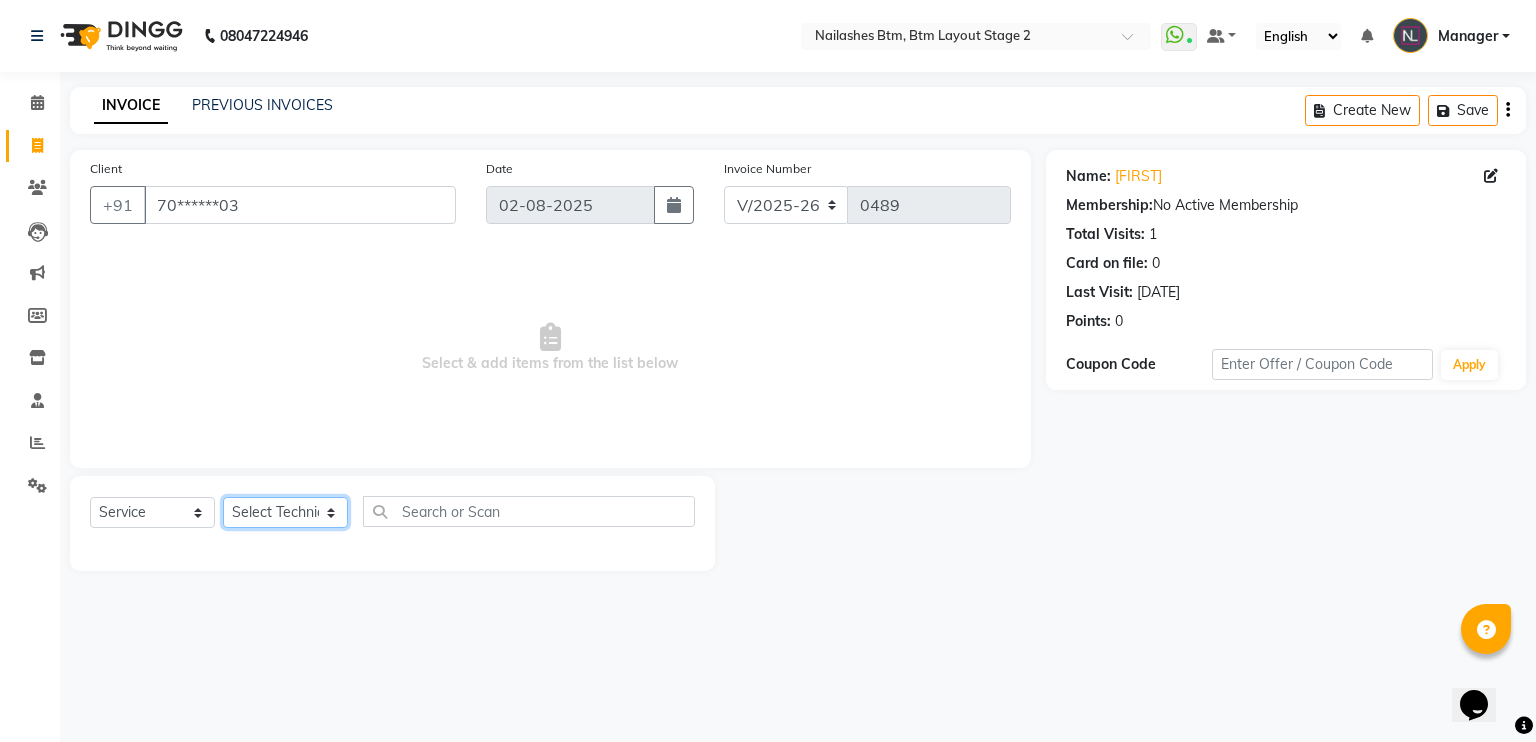 click on "Select Technician [FIRST] Manager [FIRST] [FIRST] [FIRST]" 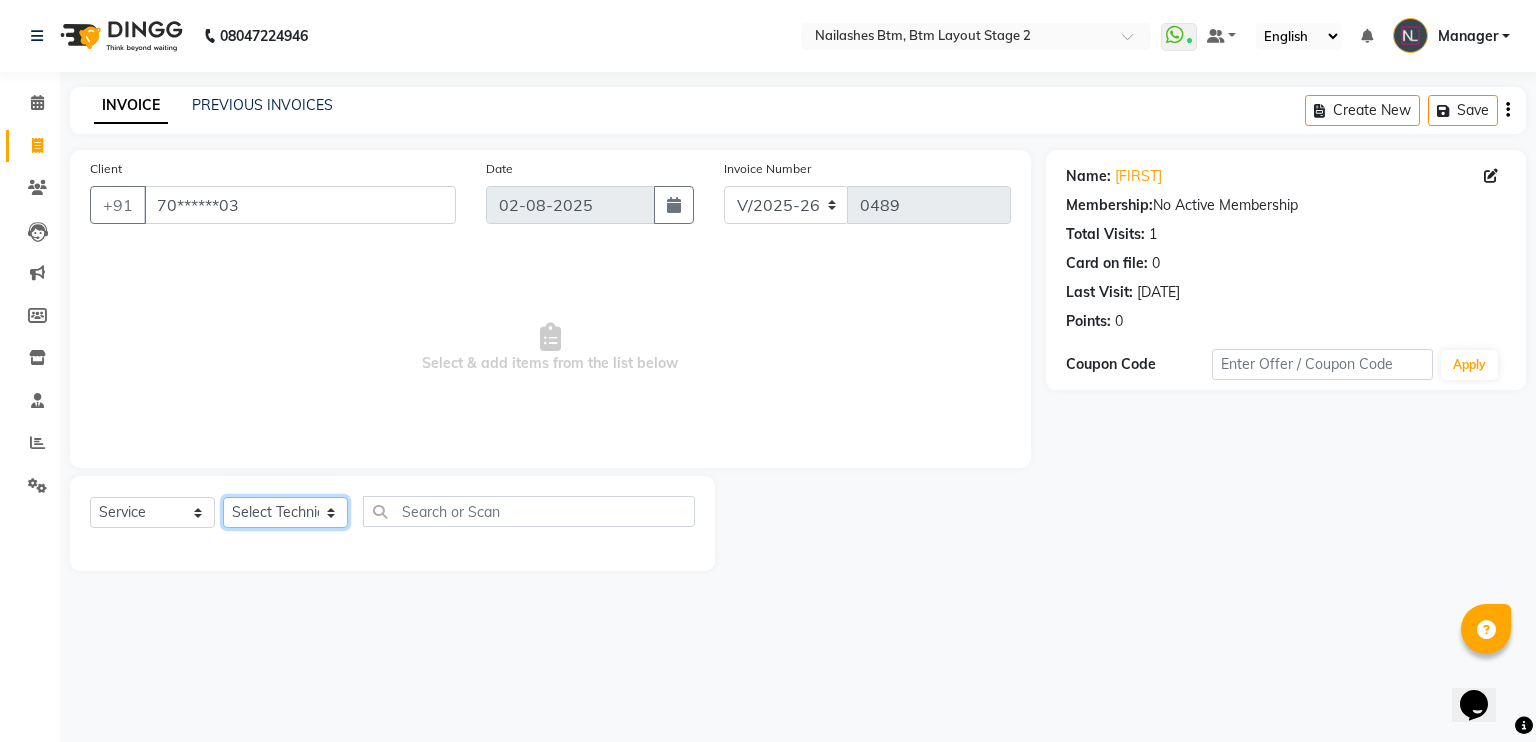 select on "84529" 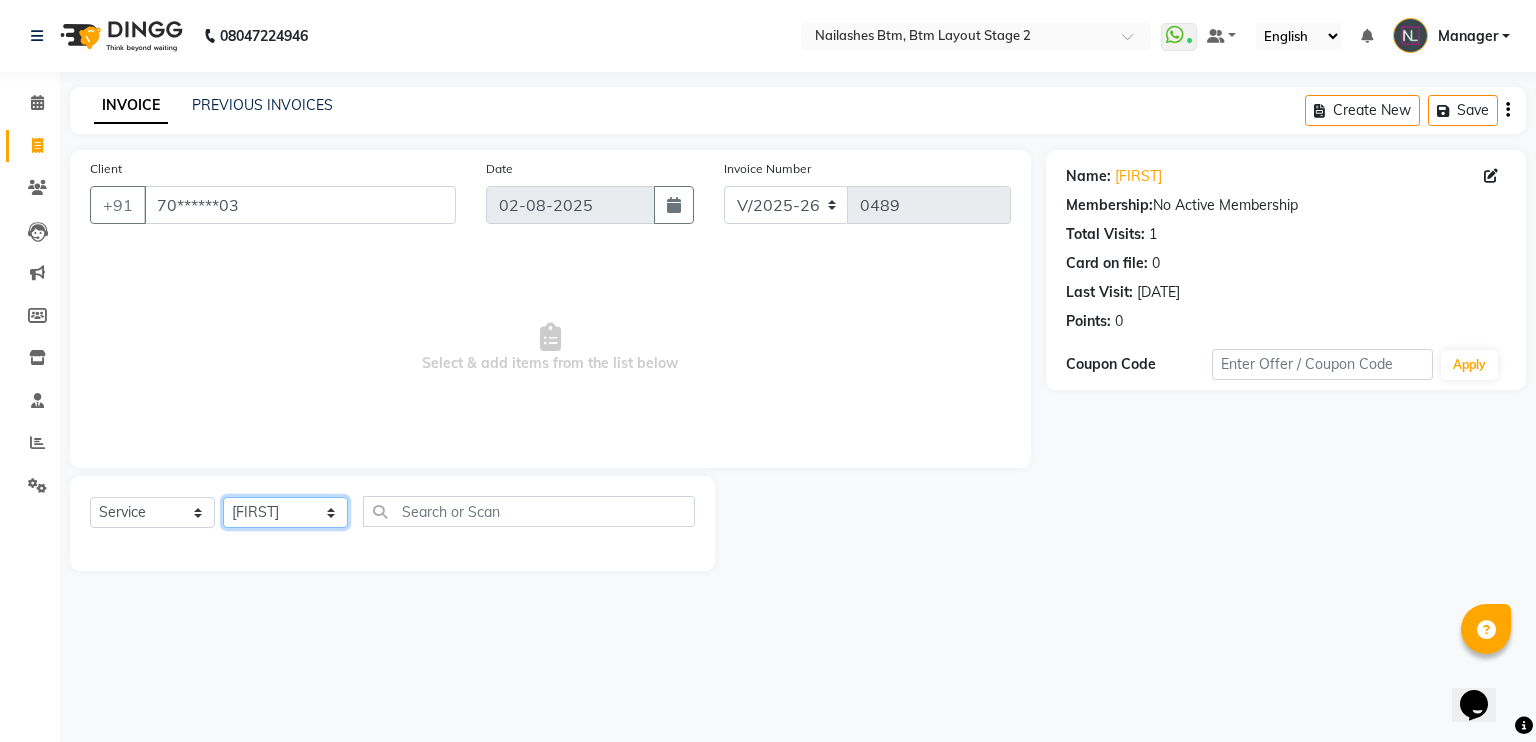 click on "Select Technician [FIRST] Manager [FIRST] [FIRST] [FIRST]" 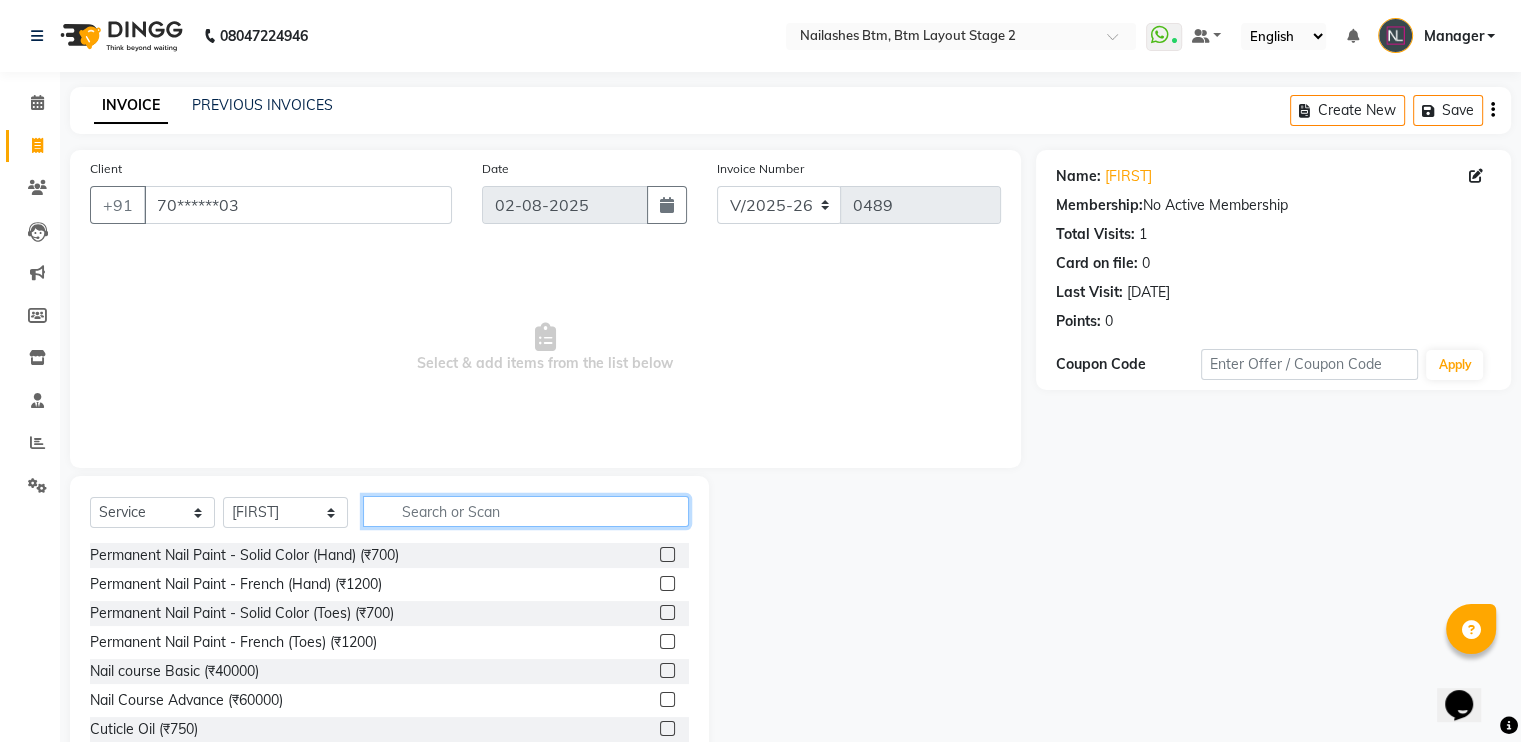 click 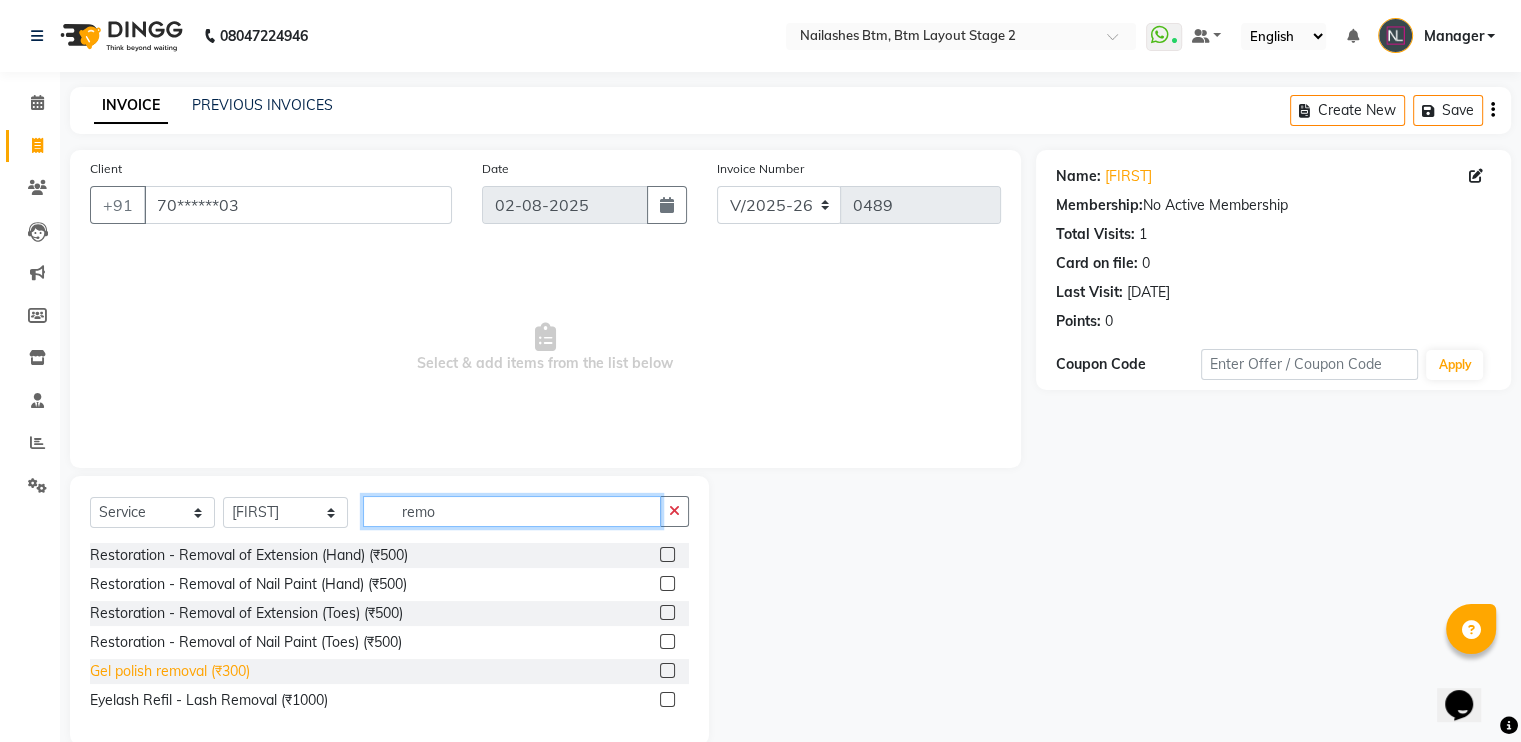 type on "remo" 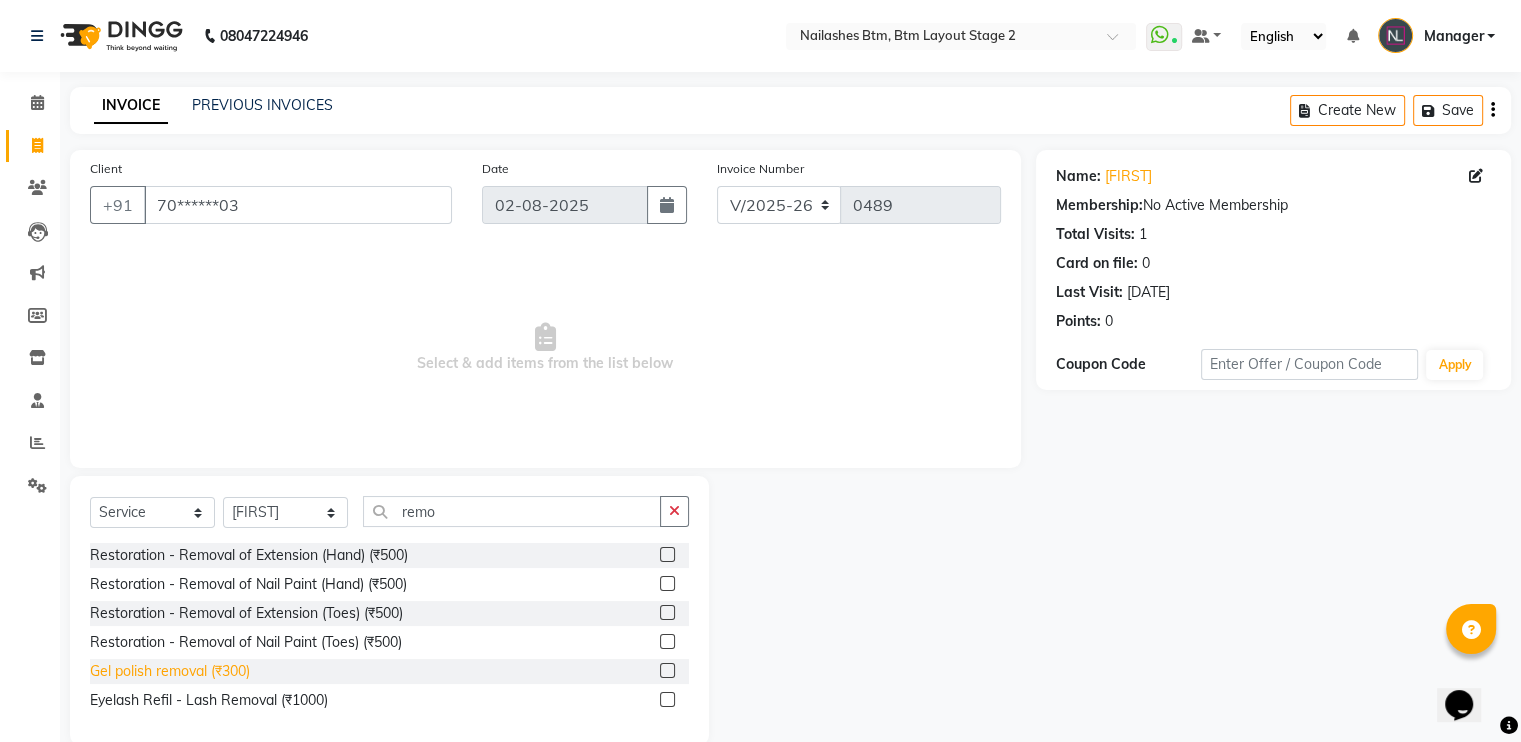 click on "Gel polish removal (₹300)" 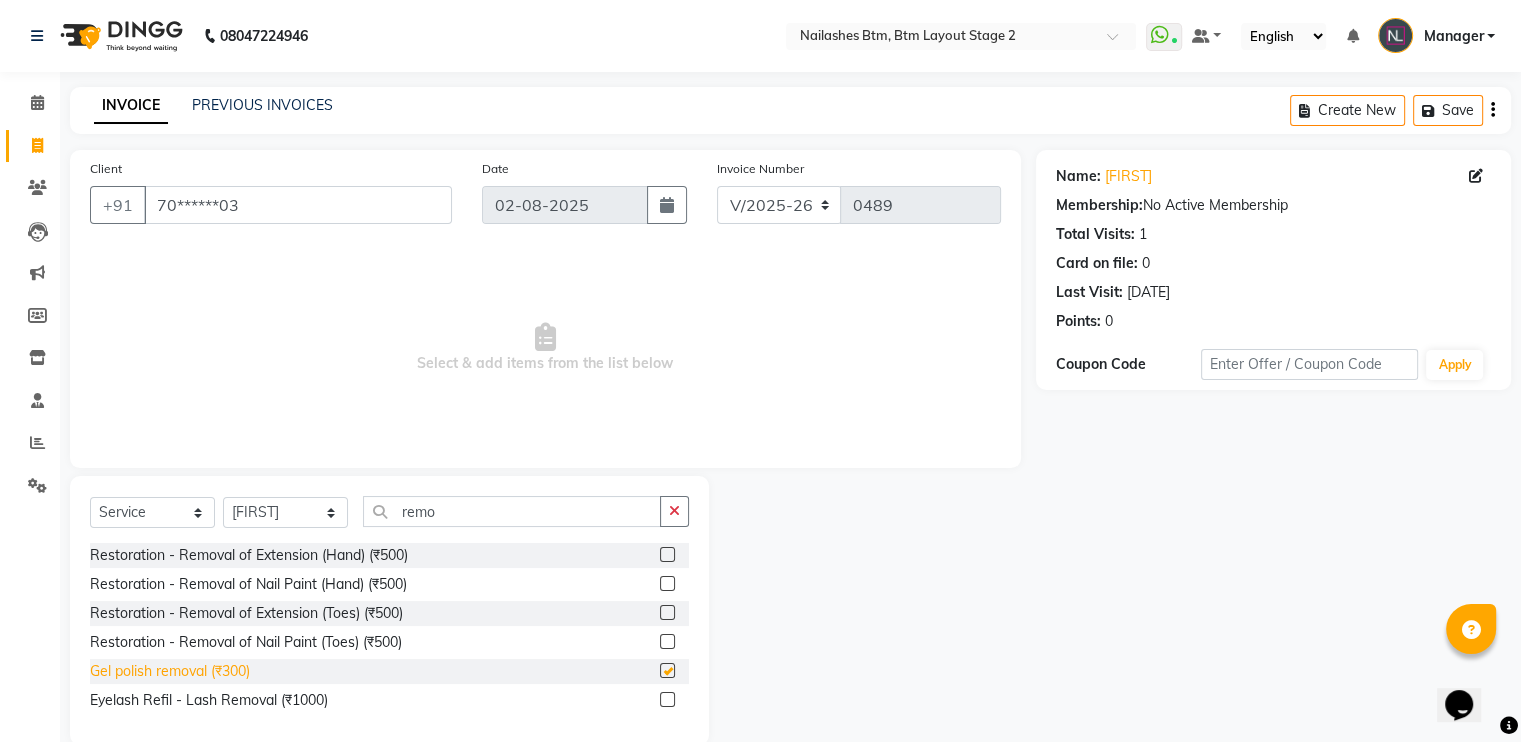 checkbox on "false" 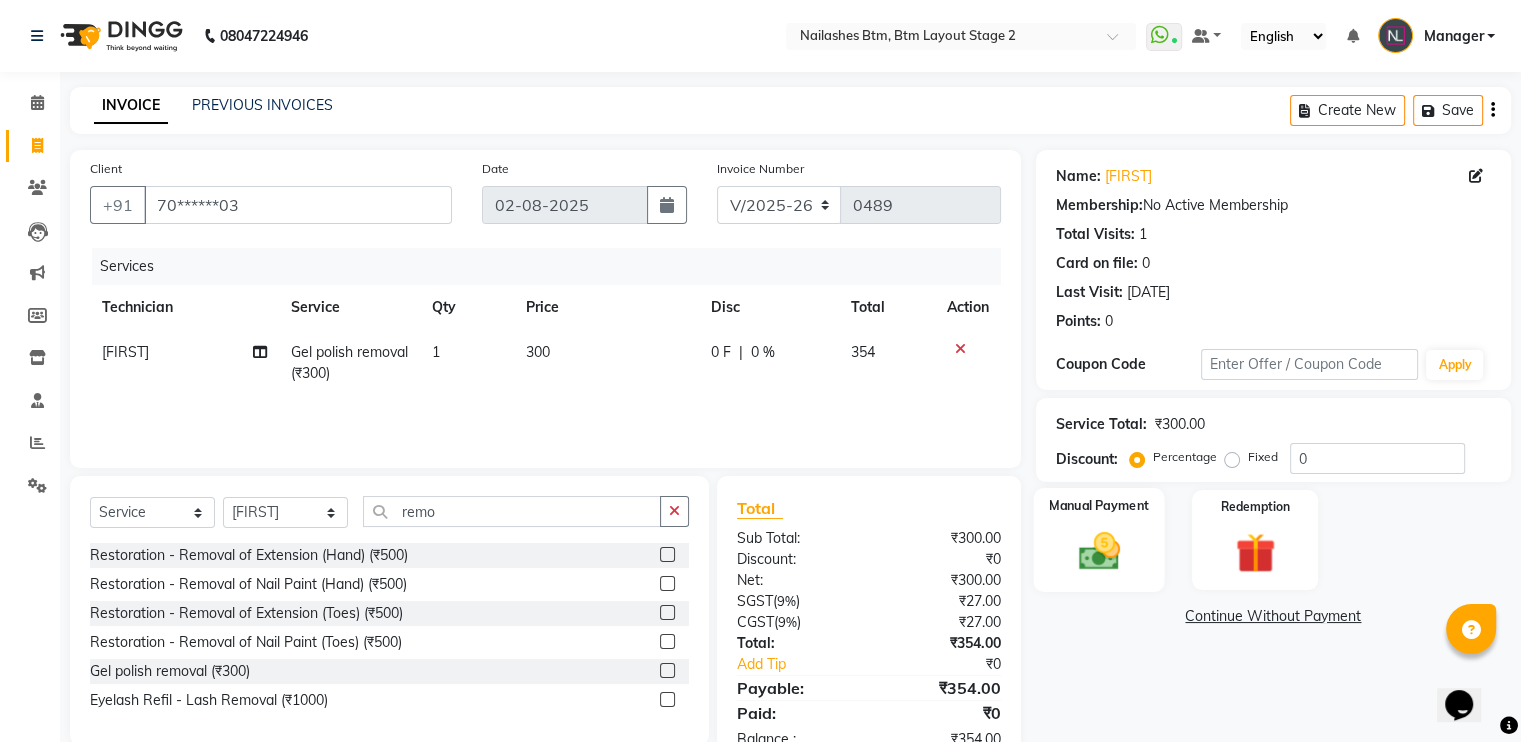 click 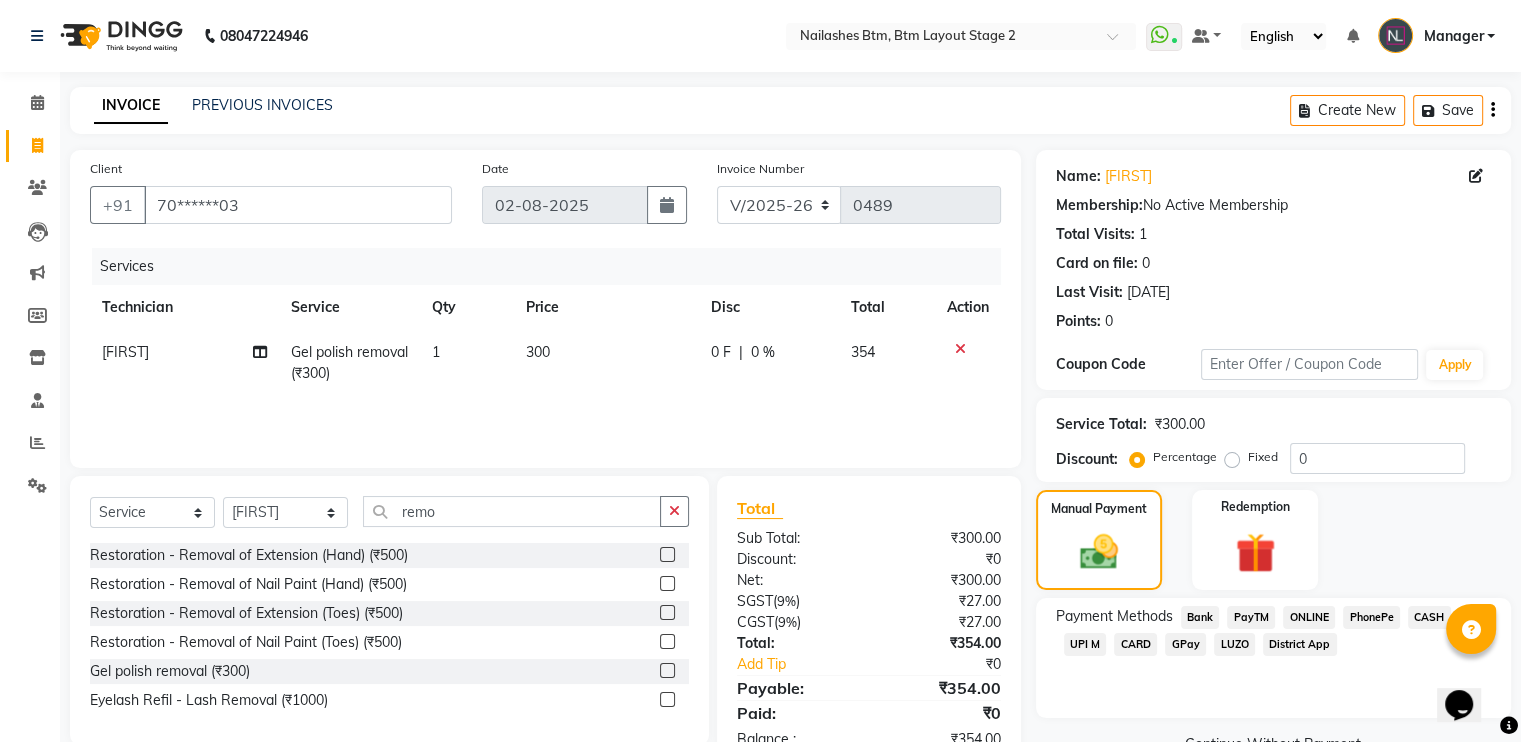 click on "GPay" 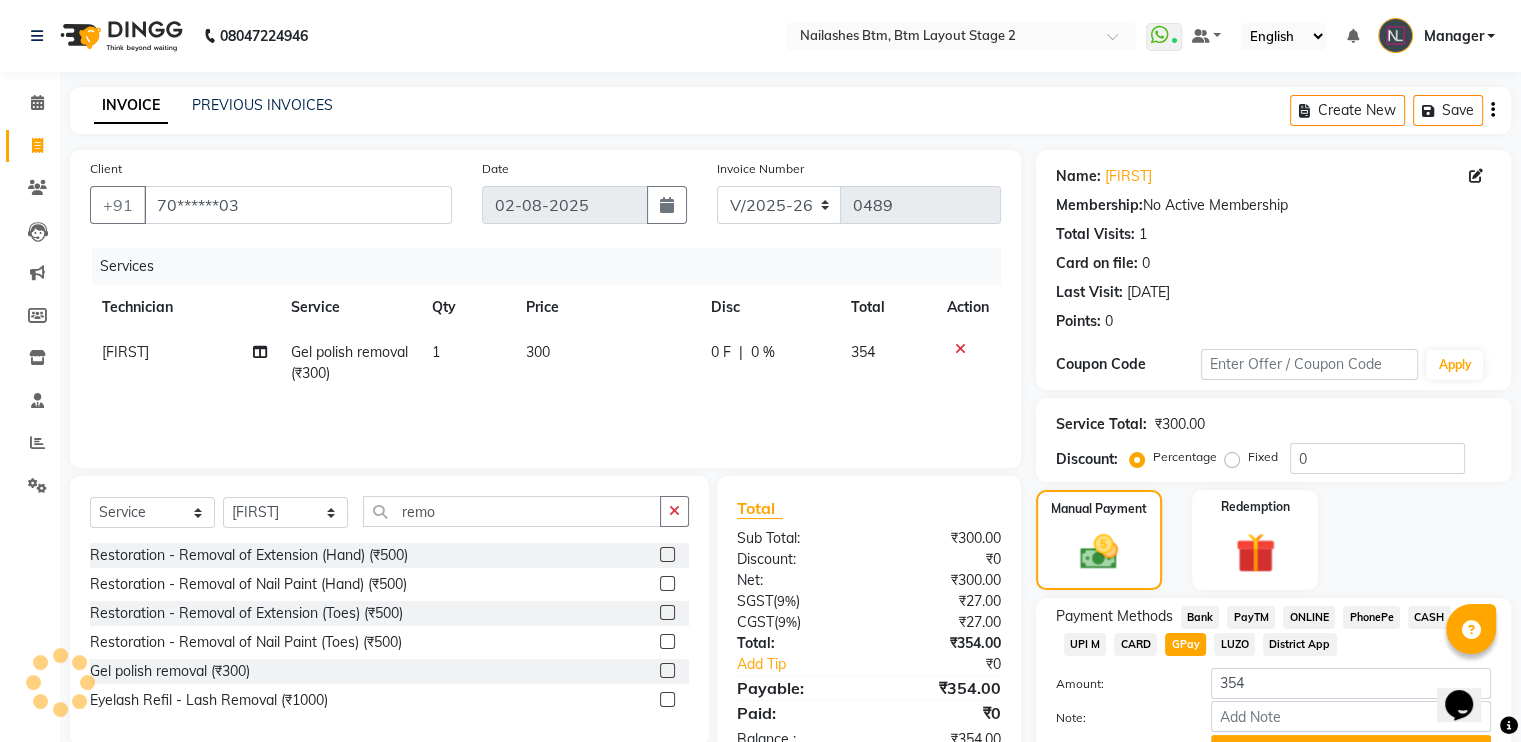 scroll, scrollTop: 104, scrollLeft: 0, axis: vertical 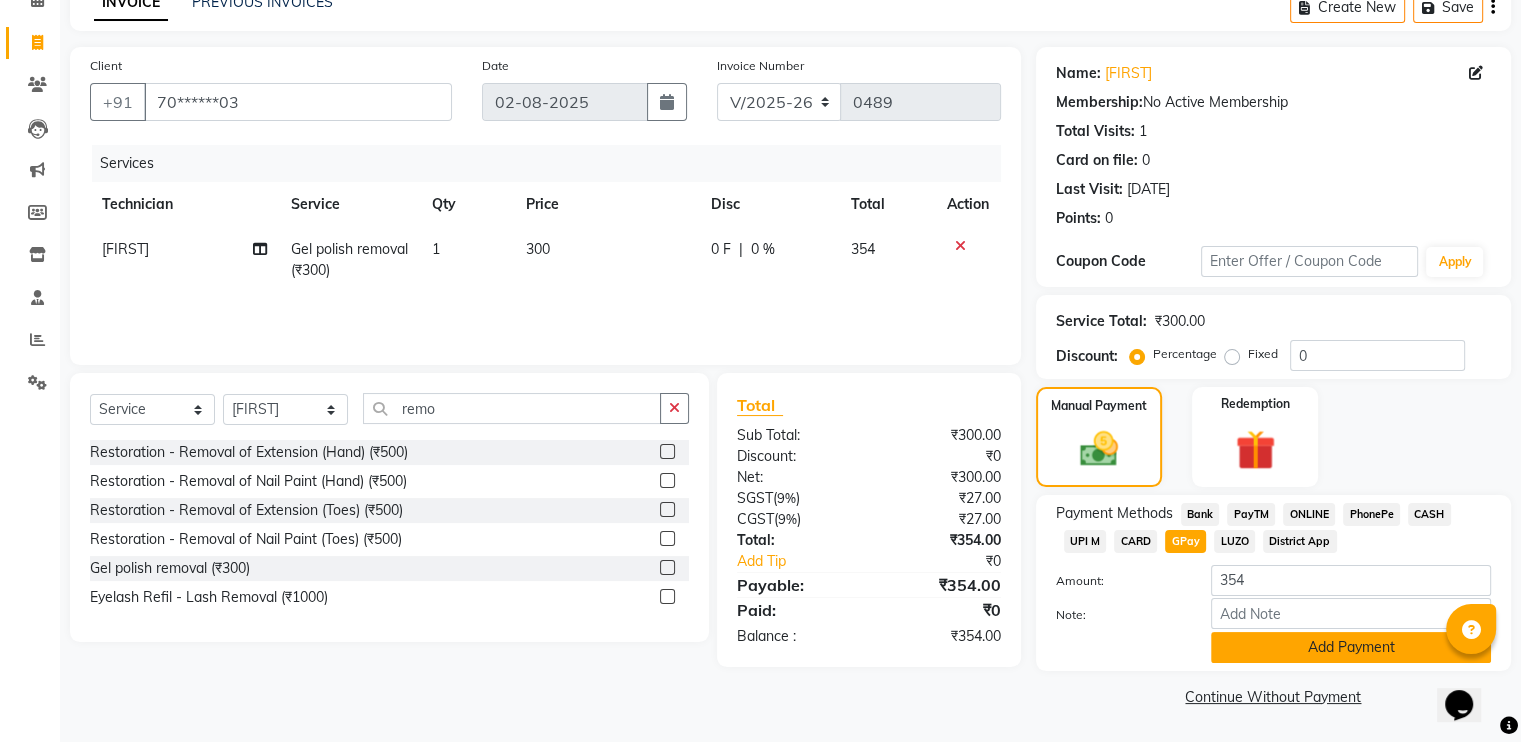 click on "Add Payment" 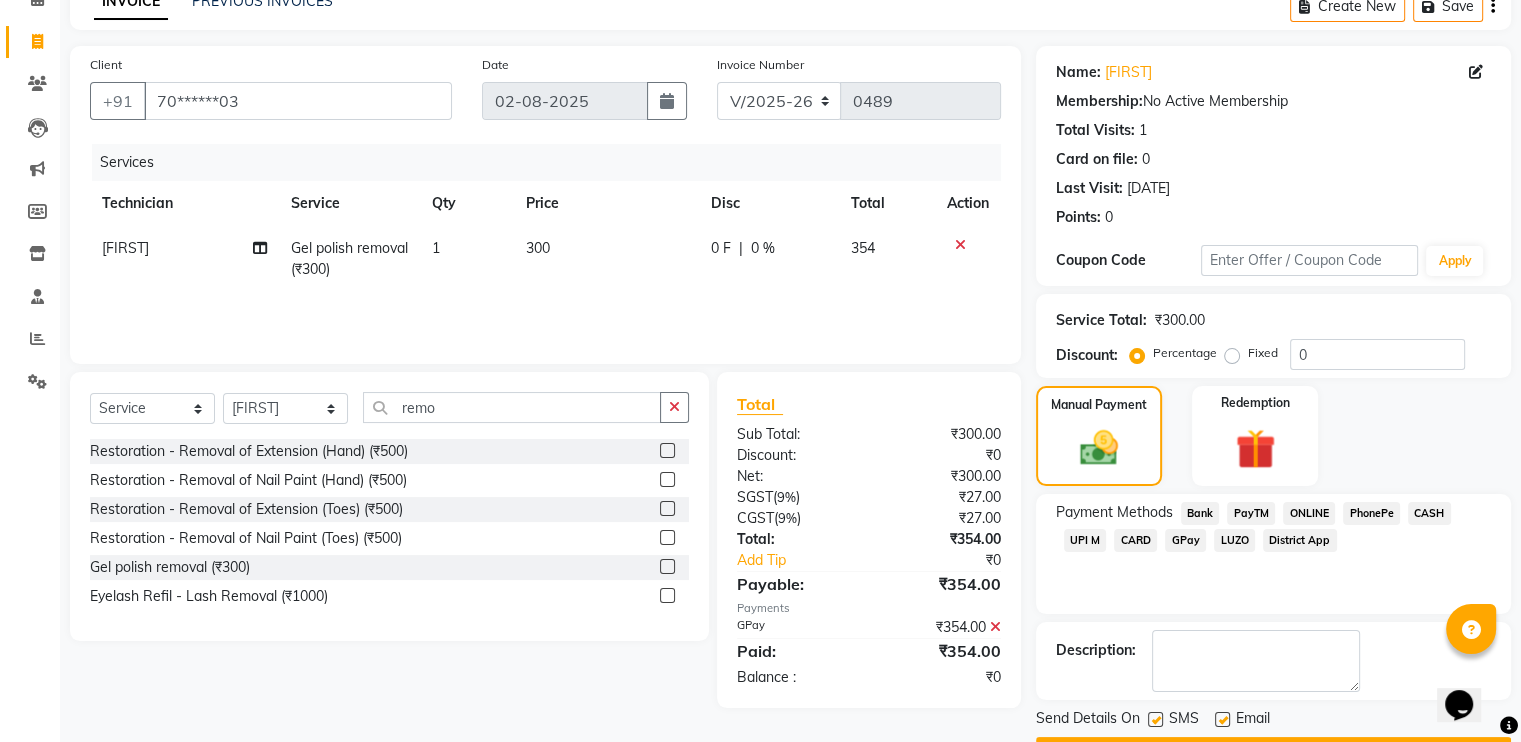 scroll, scrollTop: 158, scrollLeft: 0, axis: vertical 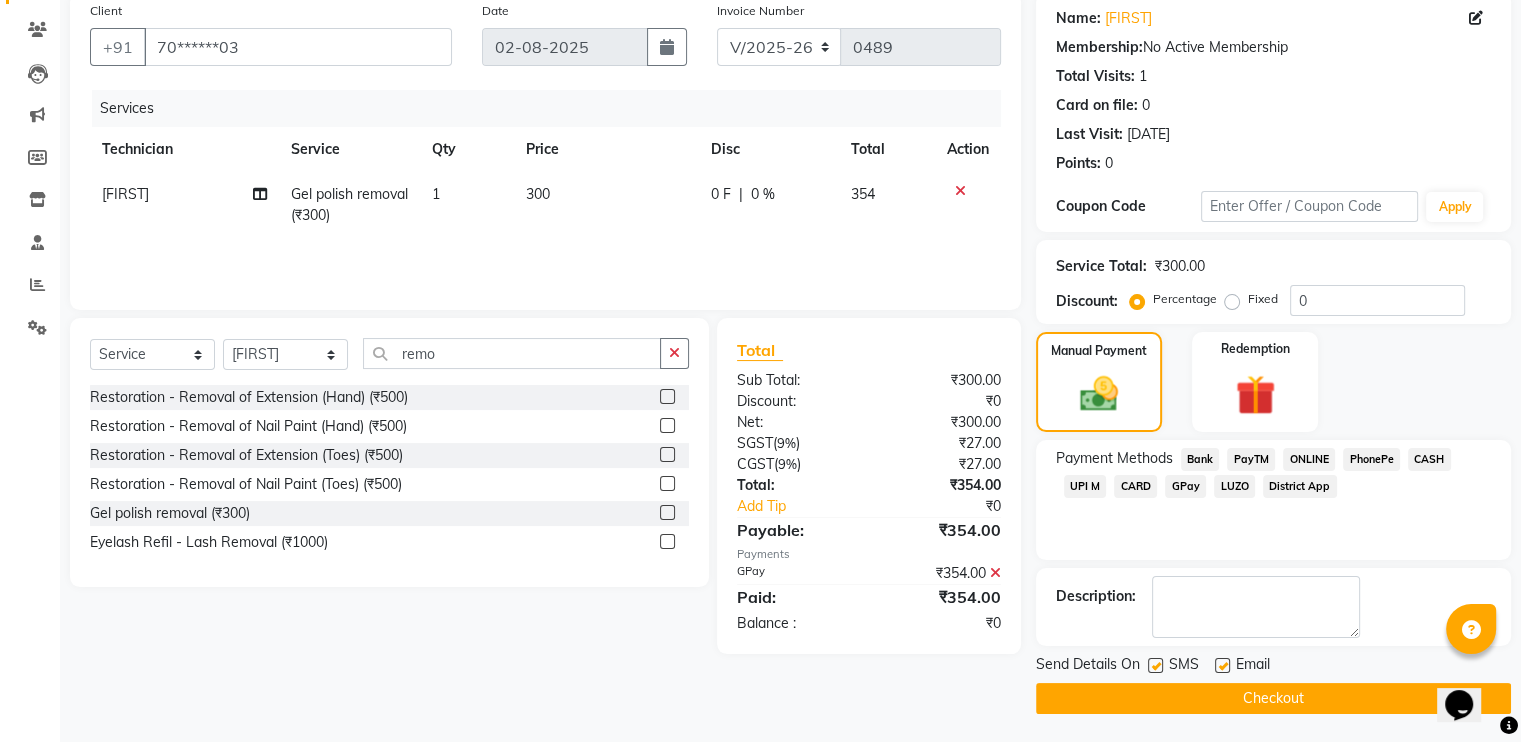 click on "Checkout" 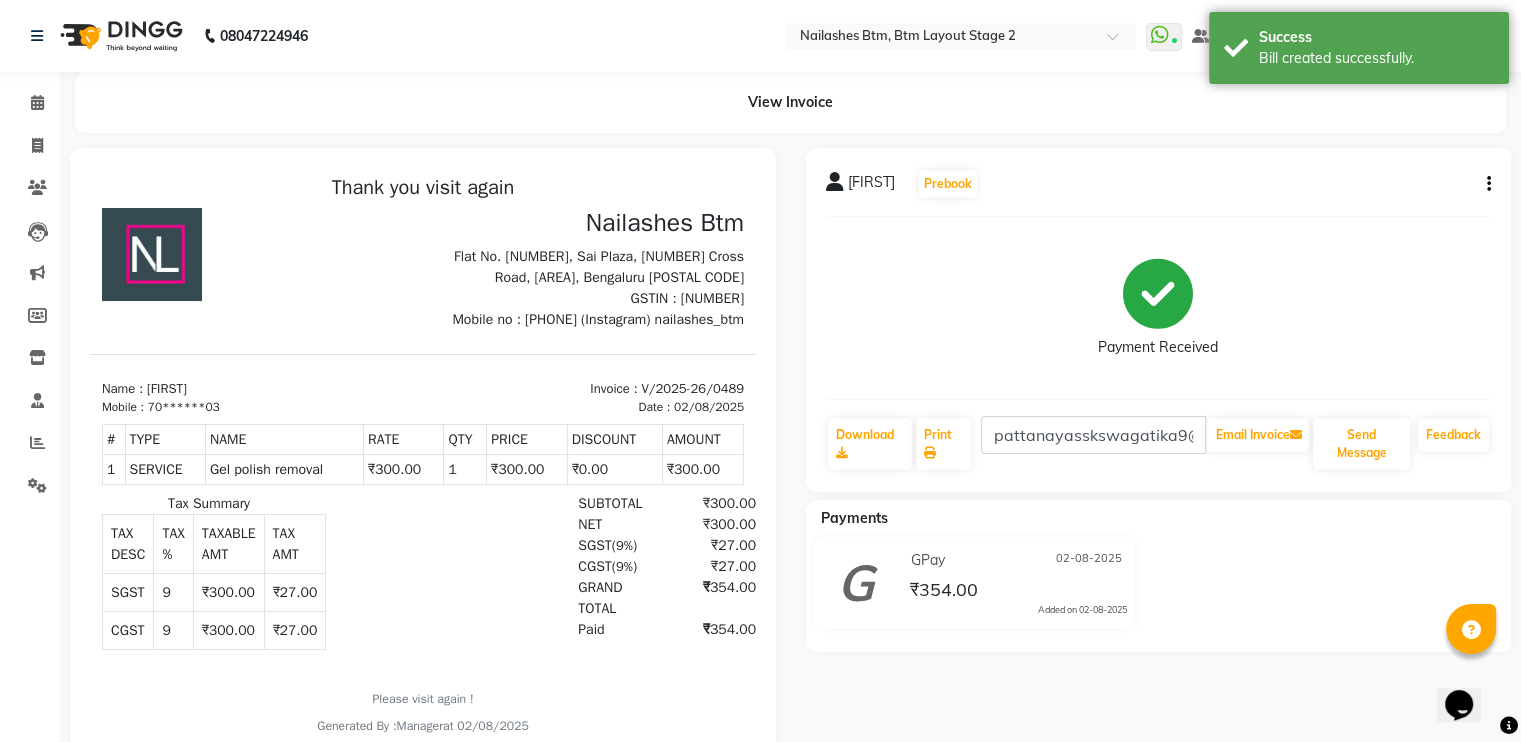scroll, scrollTop: 0, scrollLeft: 0, axis: both 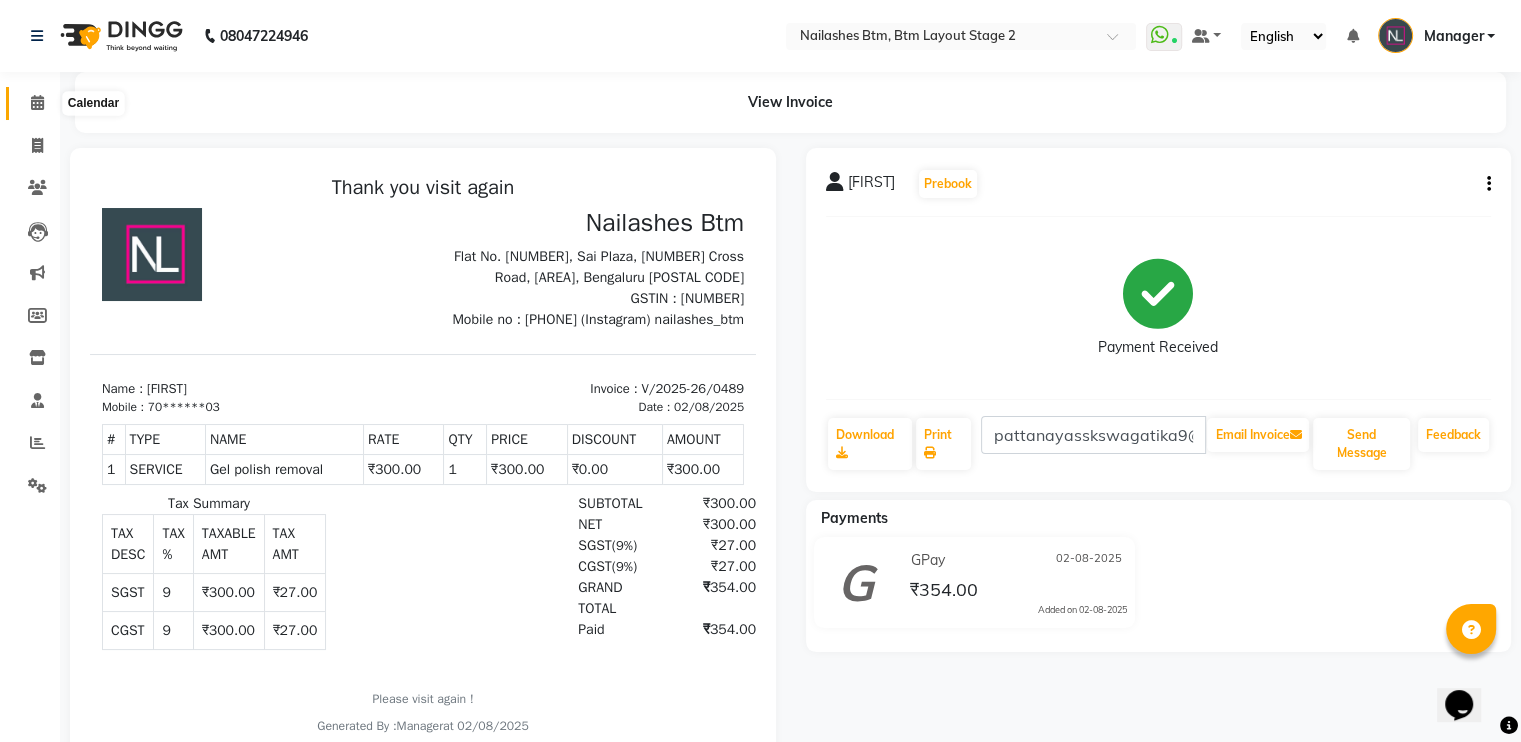 click 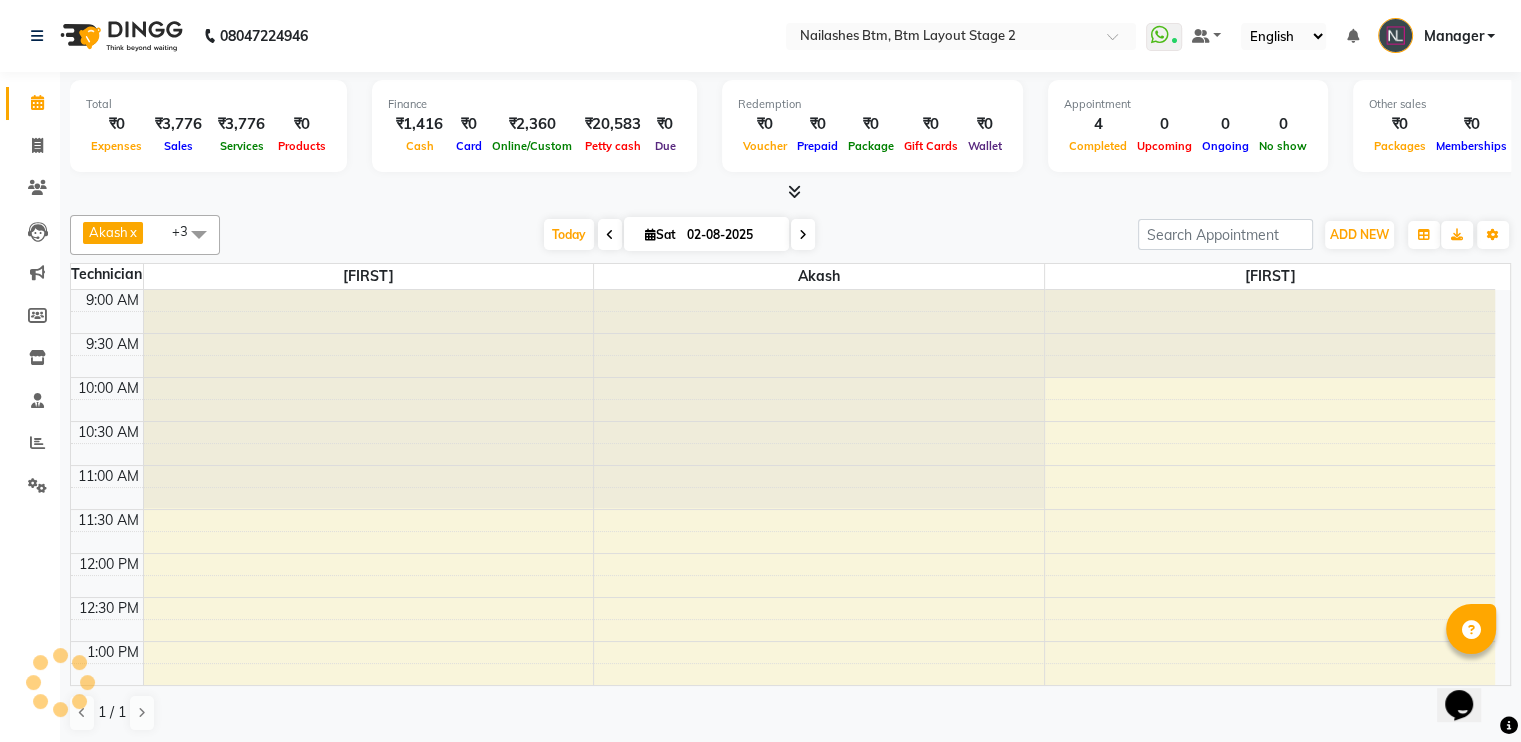 scroll, scrollTop: 0, scrollLeft: 0, axis: both 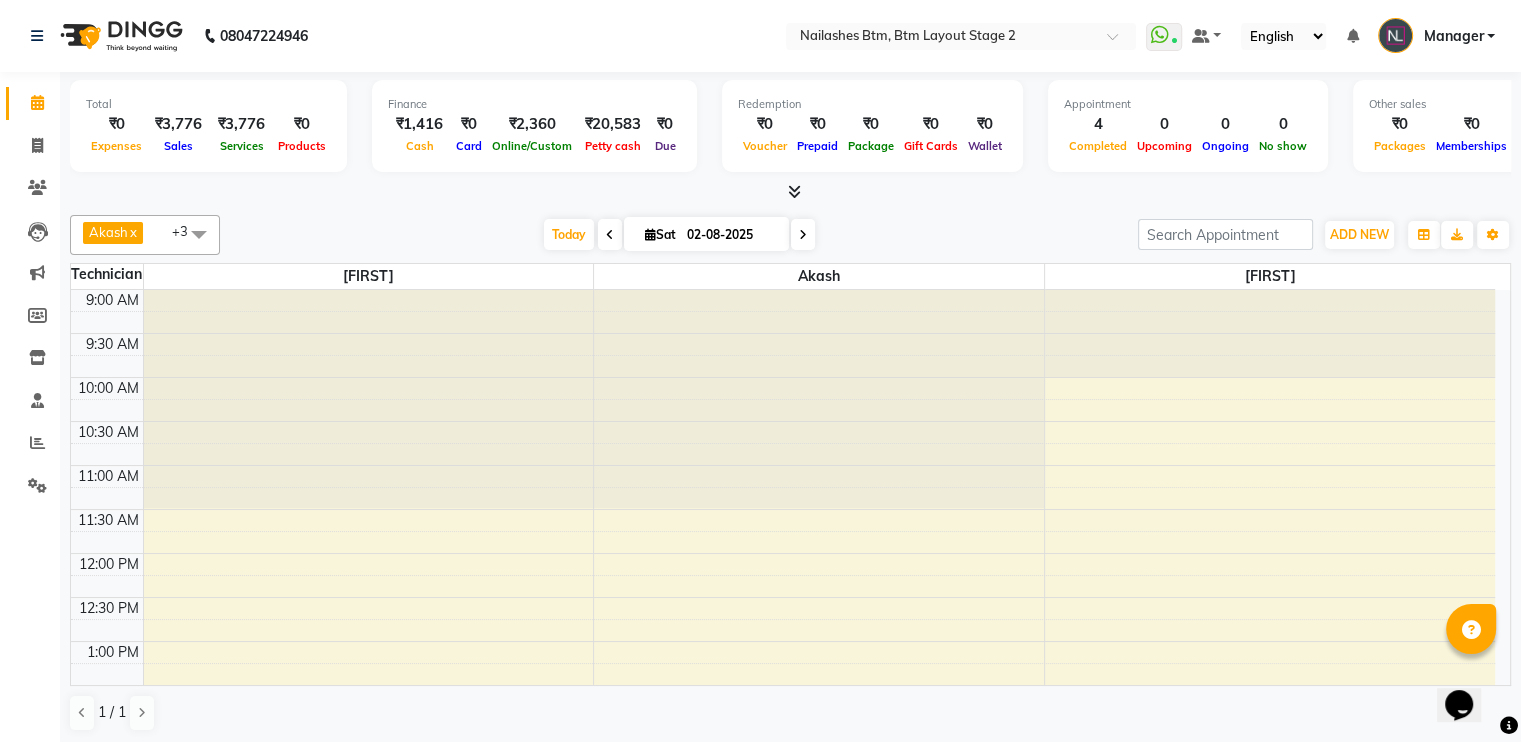 click at bounding box center (790, 192) 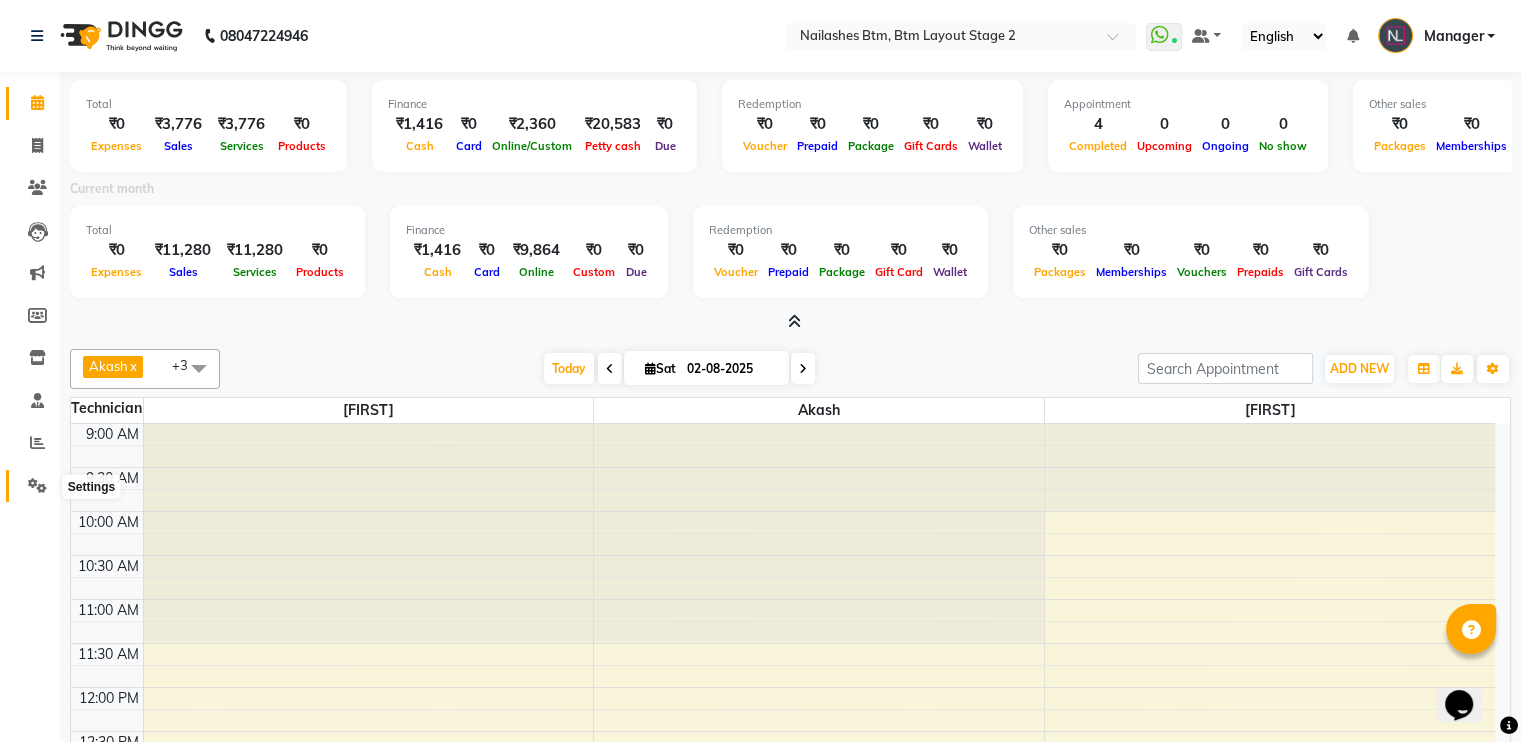 click 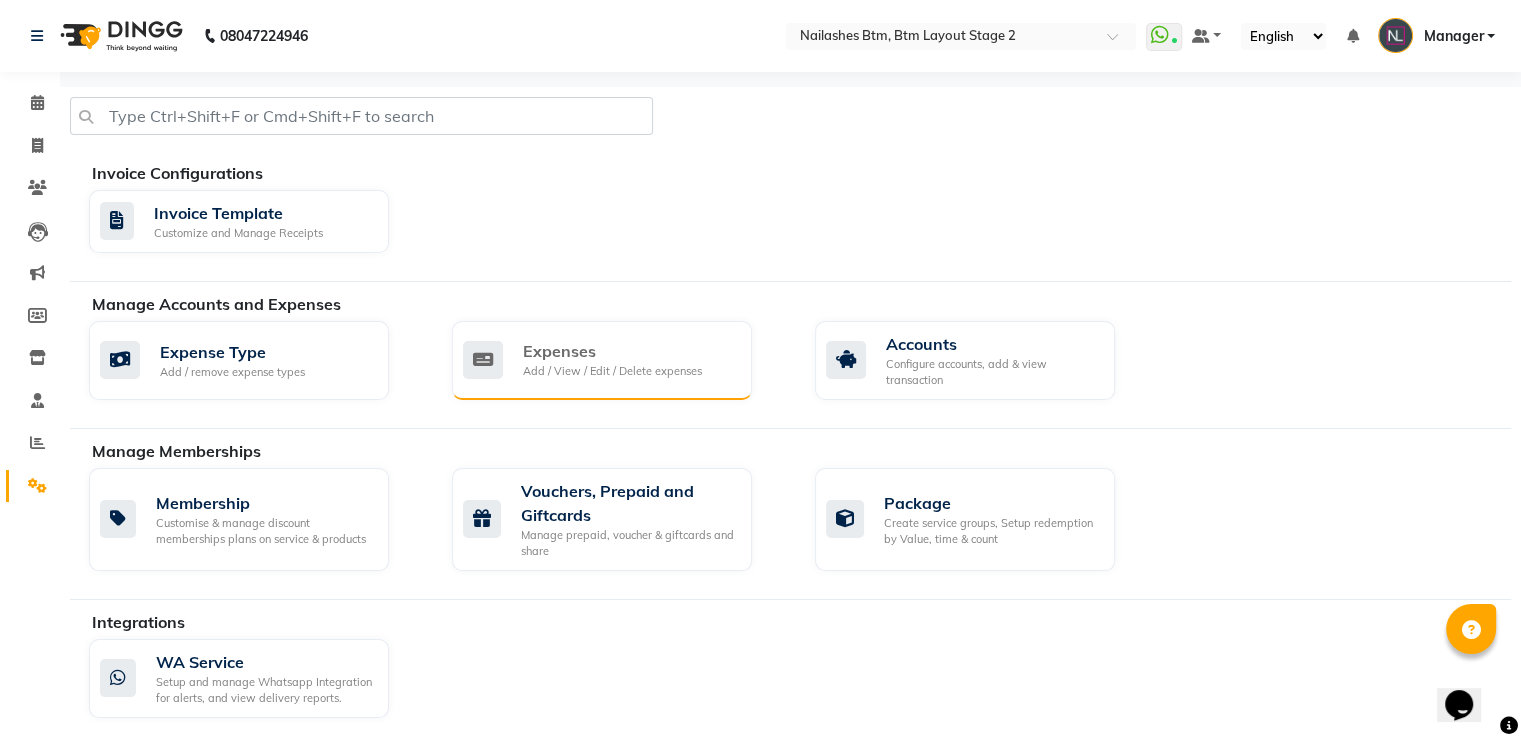 click on "Expenses" 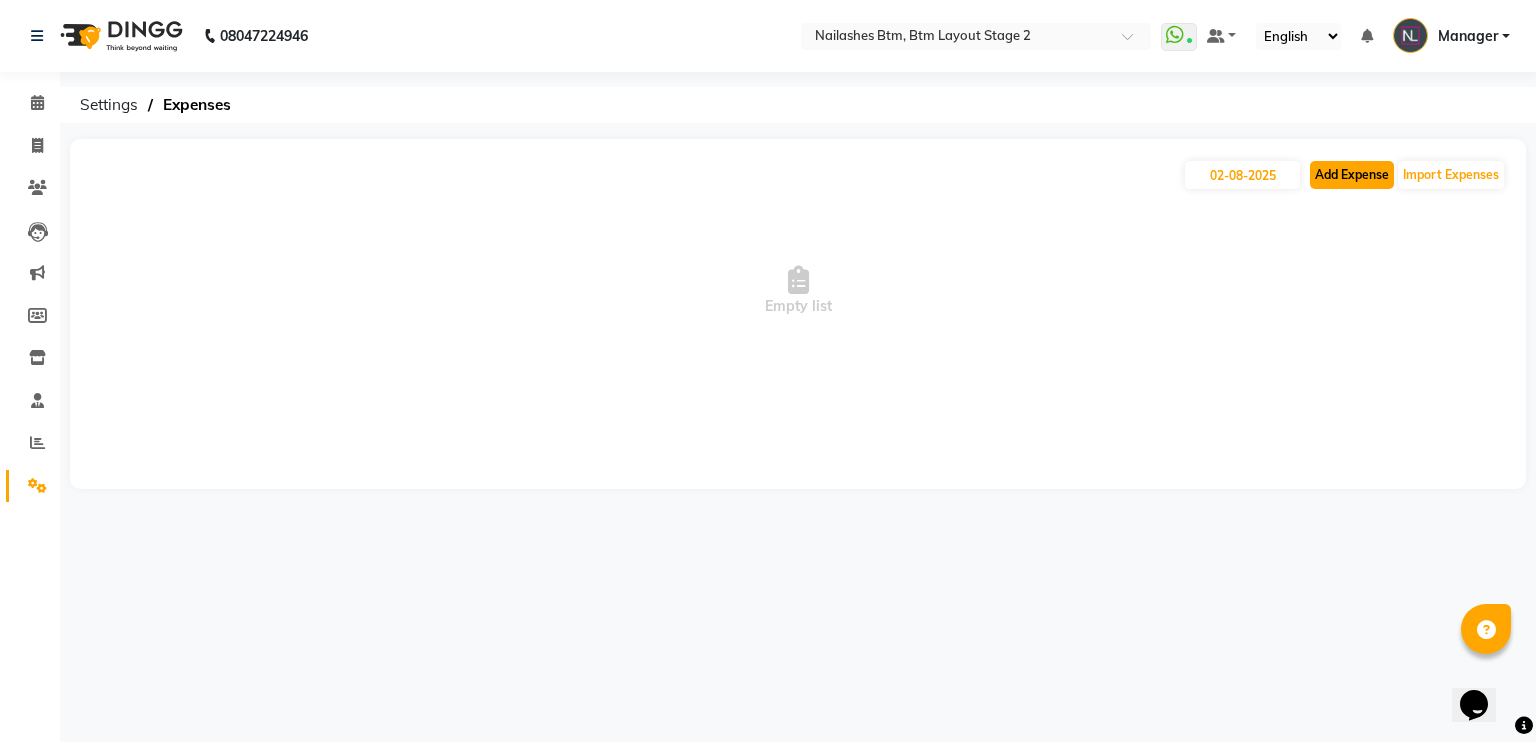 click on "Add Expense" 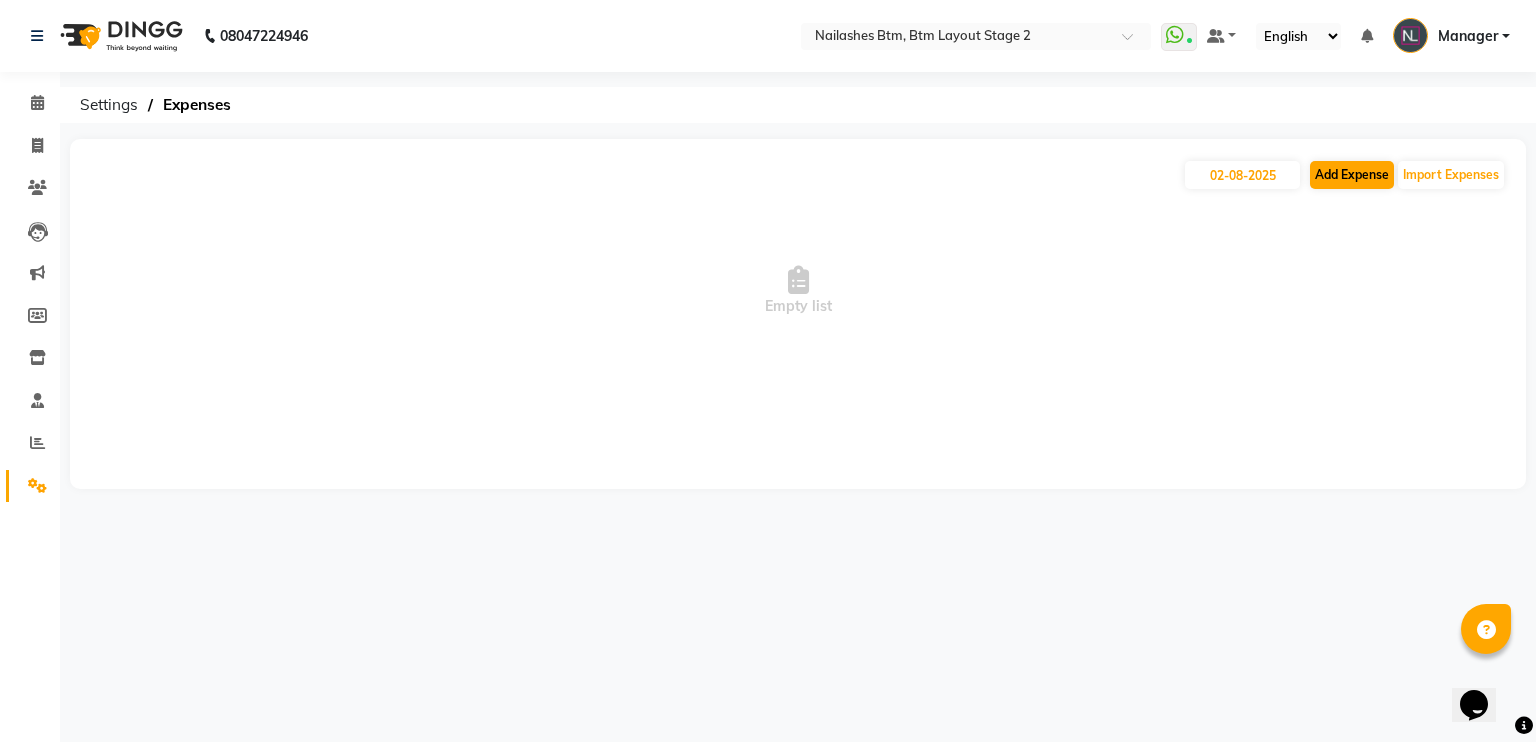 select on "1" 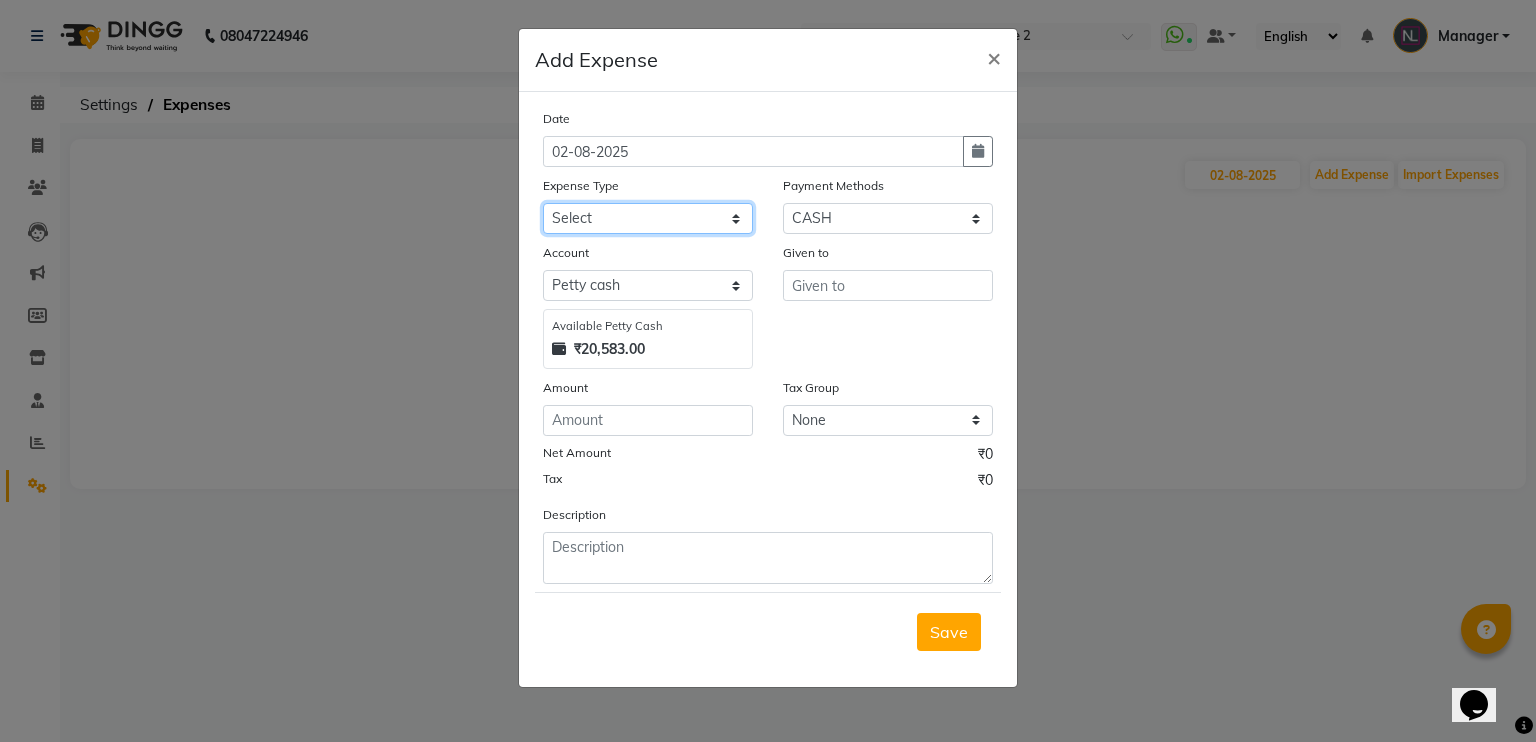 click on "Select acetone Advance Salary bank deposite BBMP Beauty products Bed charges BIRTHDAY CAKE Bonus Carpenter CASH EXPENSE VOUCHER Cash handover chocolate for store cleaning things Client Refreshment coconut water for clients COFFEE coffee cup coffee powder Commission Conveyance Cotton Courier decoration Diesel for generator Donation Drinking Water Electricity Eyelashes return Face mask floor cleaner flowers daily garbage generator diesel green tea GST handover HANDWASH House Keeping Material House keeping Salary Incentive Internet Bill juice LAUNDRY Maintainance Marketing Medical Membership Milk Milk miscelleneous Naturals salon NEWSPAPER O T Other Pantry PETROL Phone Bill Plants plumber pooja items Porter priest Product Purchase product return Product sale puja items RAPIDO Refund Rent Shop Rent Staff Accommodation Royalty Salary Staff cab charges Staff dinner Staff Flight Ticket Staff  Hiring from another Branch Staff Snacks Stationary STORE OPENING CHARGE sugar sweets TEAM DINNER TIPS Tissue Transgender" 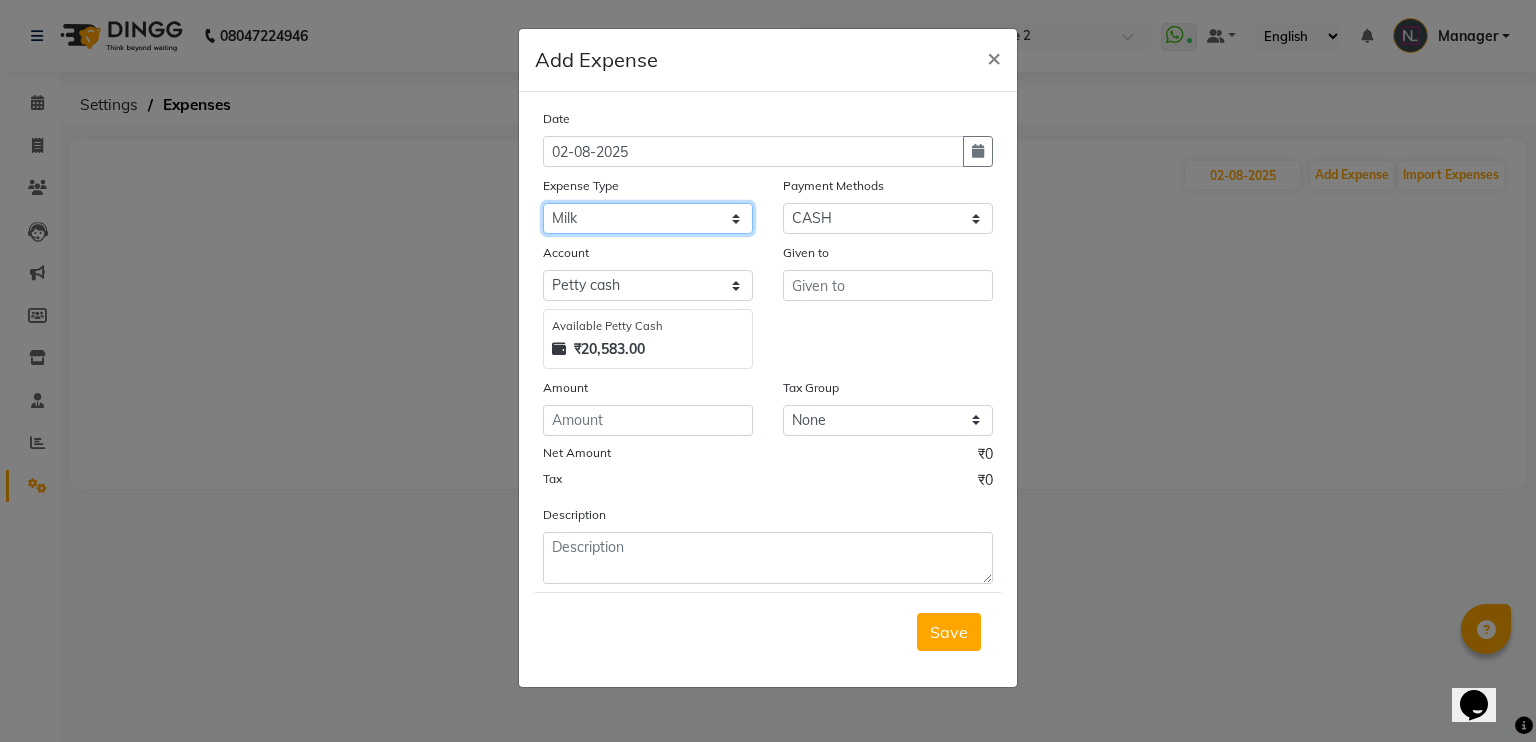 click on "Select acetone Advance Salary bank deposite BBMP Beauty products Bed charges BIRTHDAY CAKE Bonus Carpenter CASH EXPENSE VOUCHER Cash handover chocolate for store cleaning things Client Refreshment coconut water for clients COFFEE coffee cup coffee powder Commission Conveyance Cotton Courier decoration Diesel for generator Donation Drinking Water Electricity Eyelashes return Face mask floor cleaner flowers daily garbage generator diesel green tea GST handover HANDWASH House Keeping Material House keeping Salary Incentive Internet Bill juice LAUNDRY Maintainance Marketing Medical Membership Milk Milk miscelleneous Naturals salon NEWSPAPER O T Other Pantry PETROL Phone Bill Plants plumber pooja items Porter priest Product Purchase product return Product sale puja items RAPIDO Refund Rent Shop Rent Staff Accommodation Royalty Salary Staff cab charges Staff dinner Staff Flight Ticket Staff  Hiring from another Branch Staff Snacks Stationary STORE OPENING CHARGE sugar sweets TEAM DINNER TIPS Tissue Transgender" 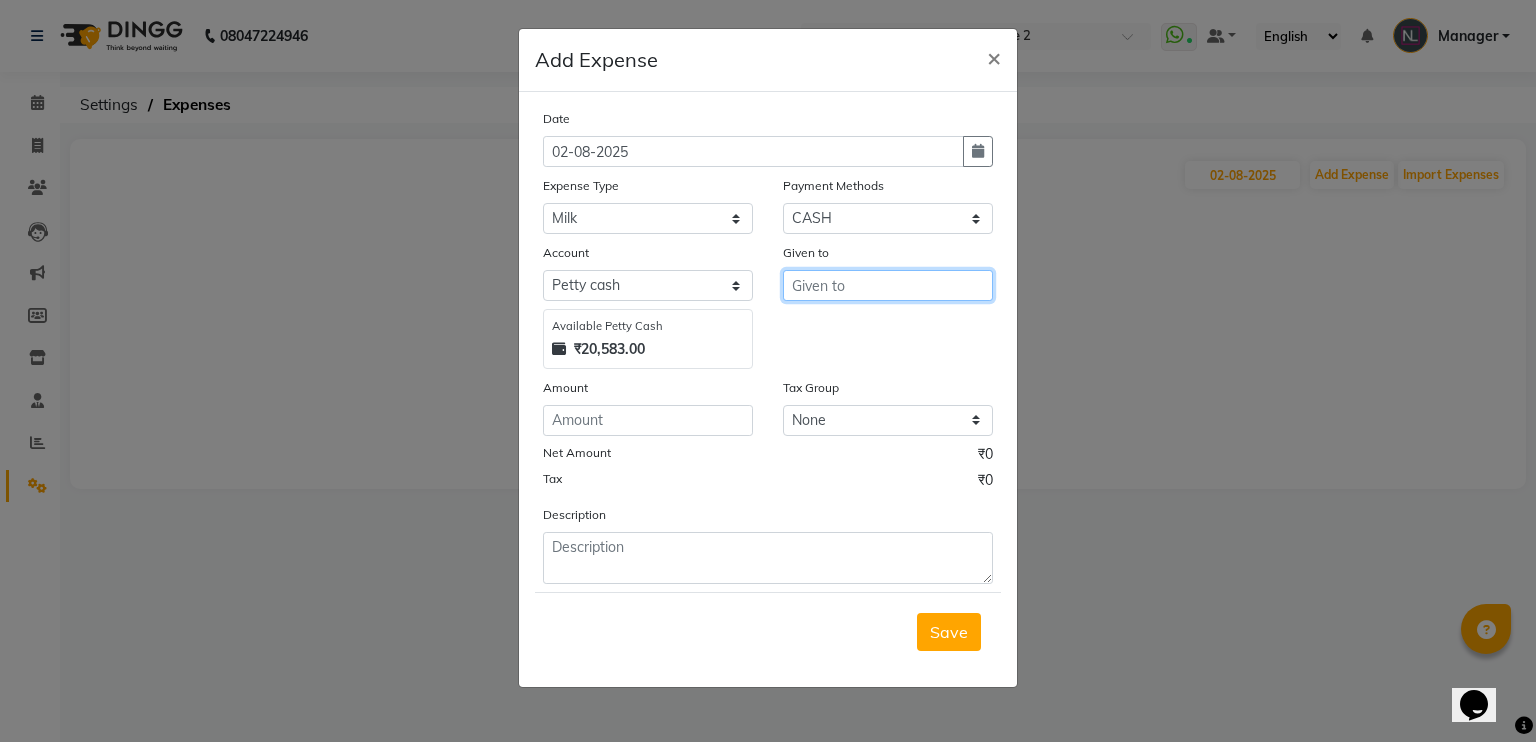 click at bounding box center (888, 285) 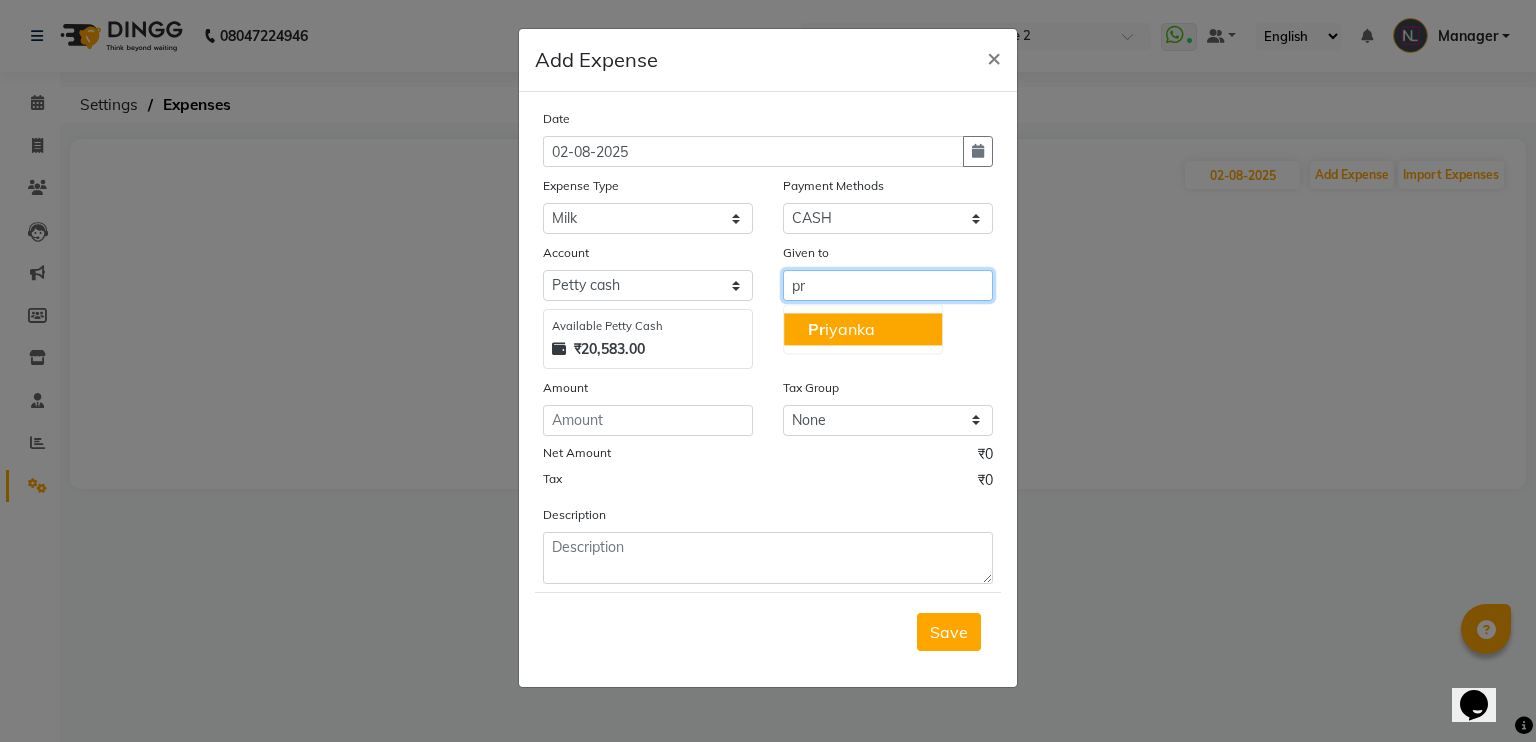 click on "Pr iyanka" at bounding box center [841, 329] 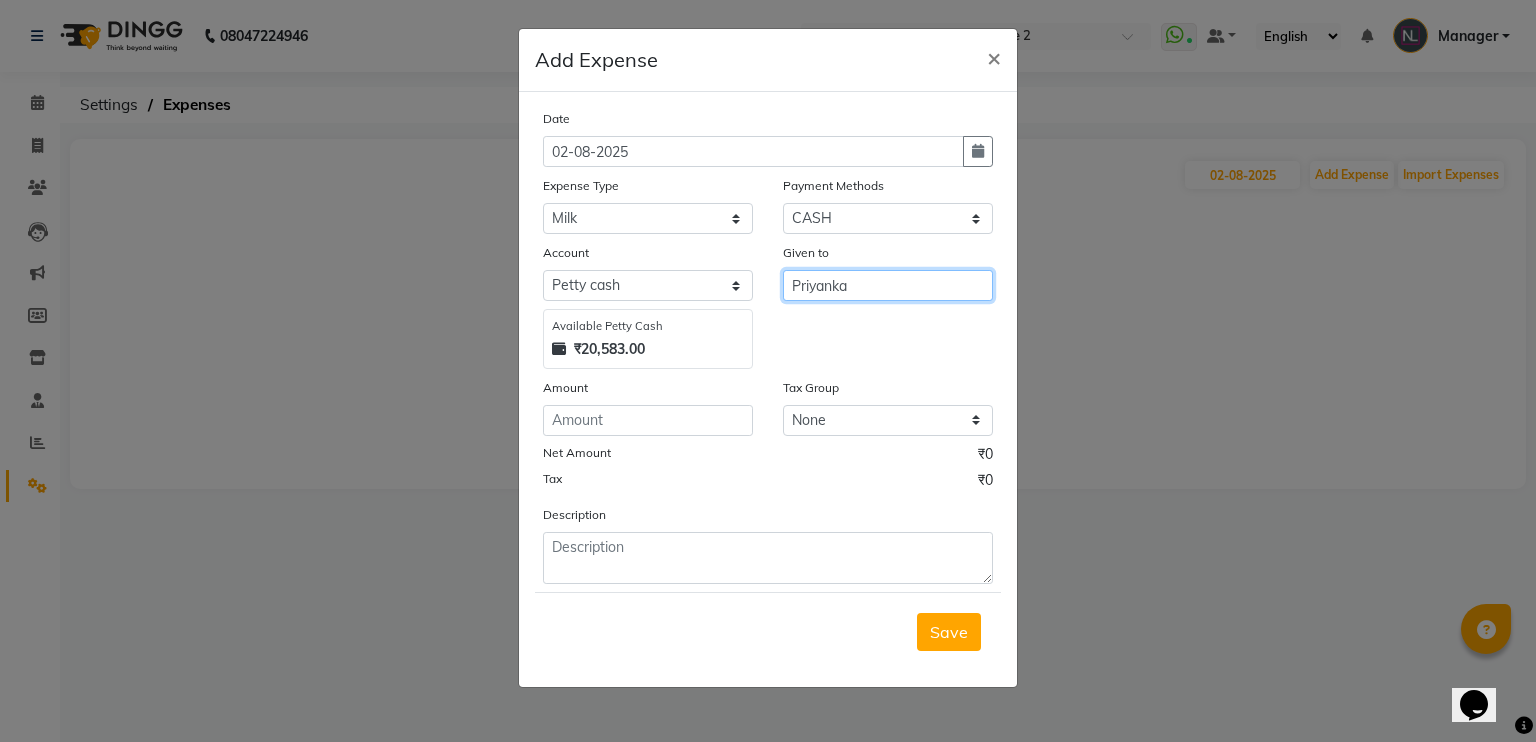 type on "Priyanka" 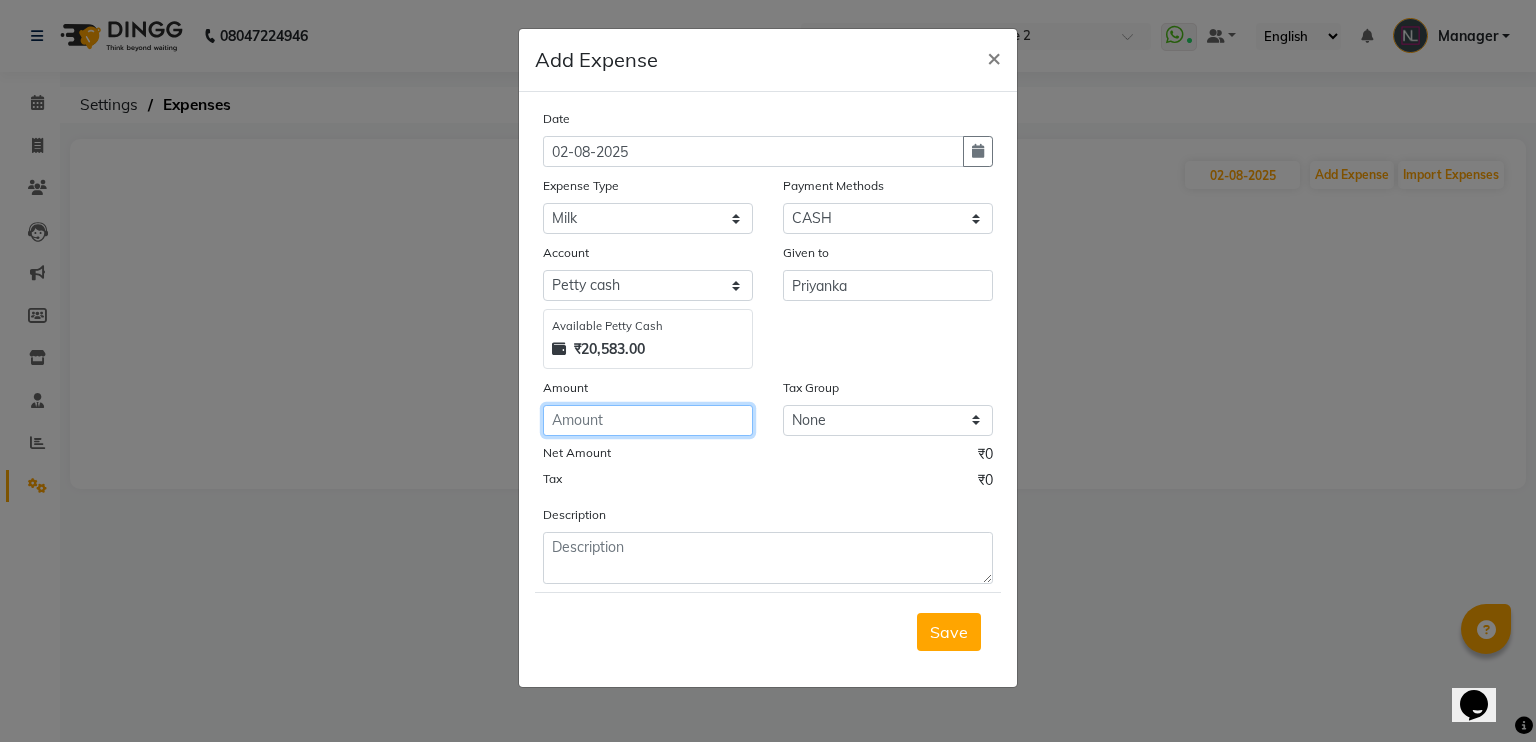 click 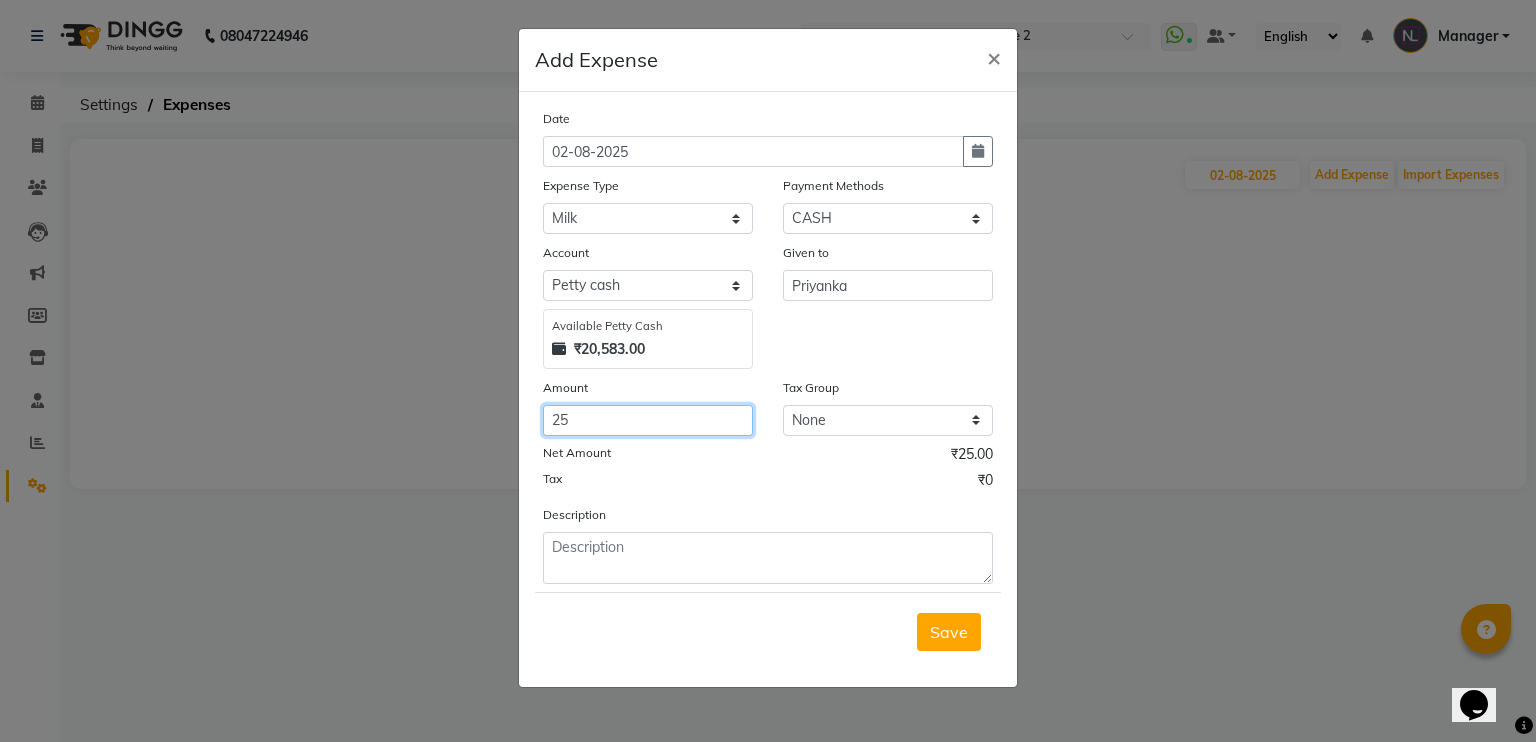 type on "25" 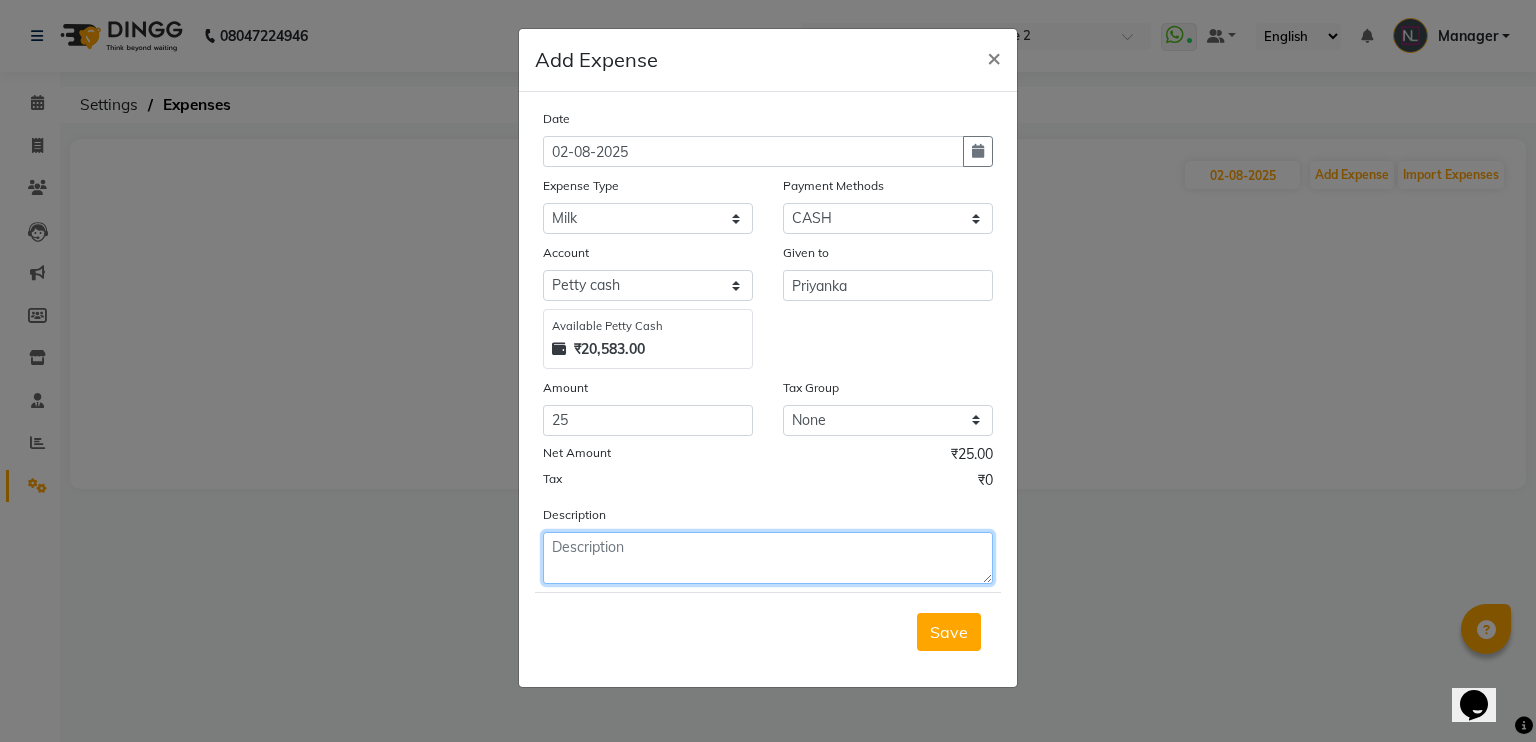 click 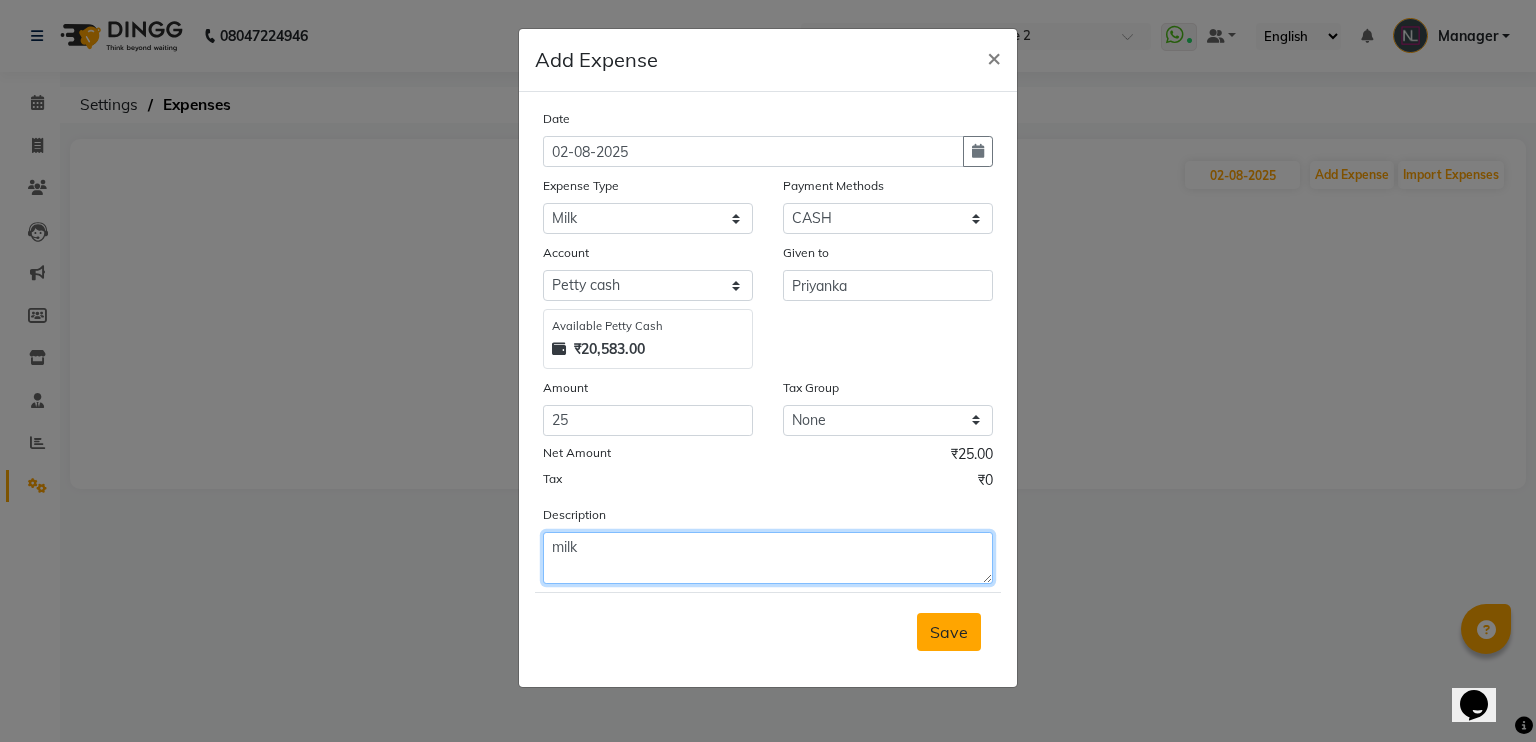 type on "milk" 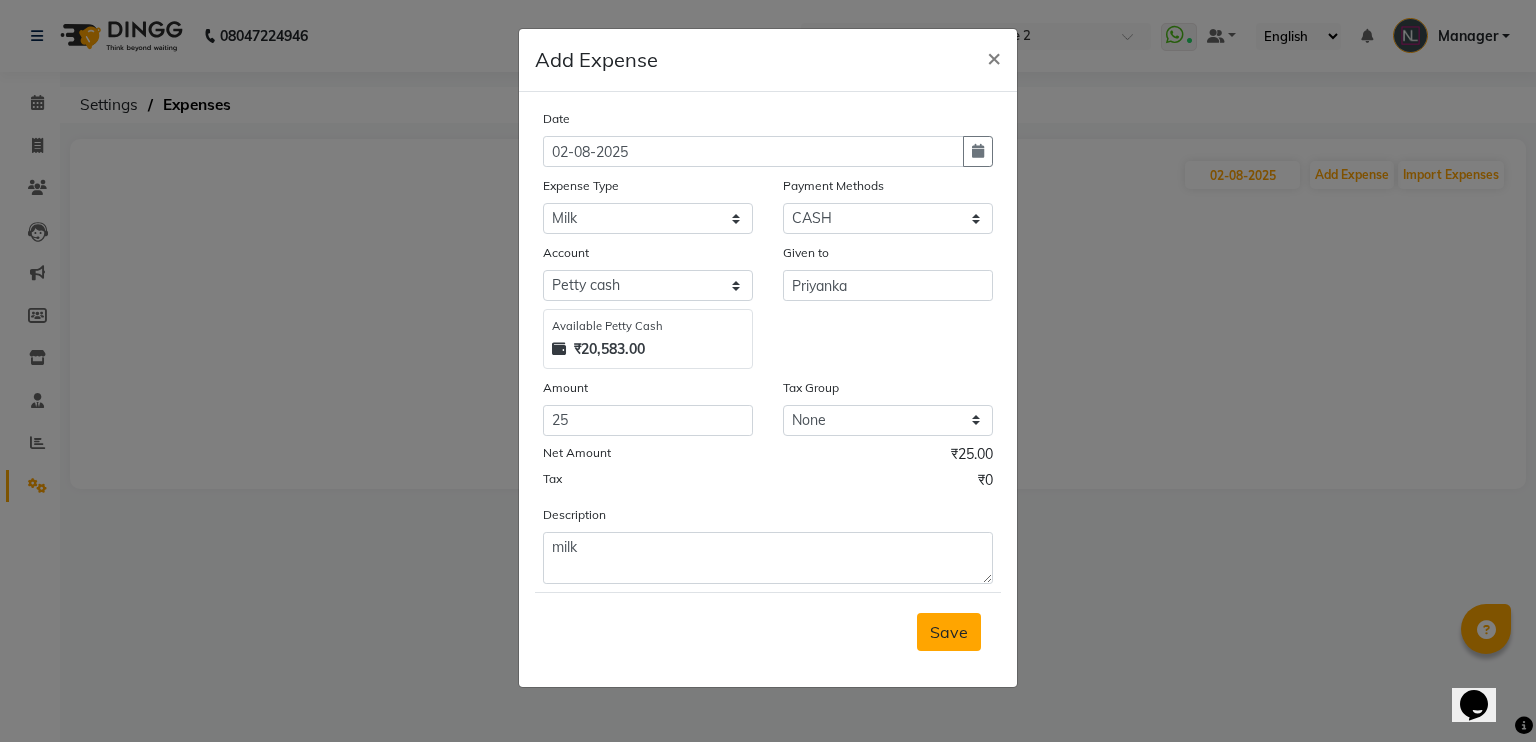 click on "Save" at bounding box center [949, 632] 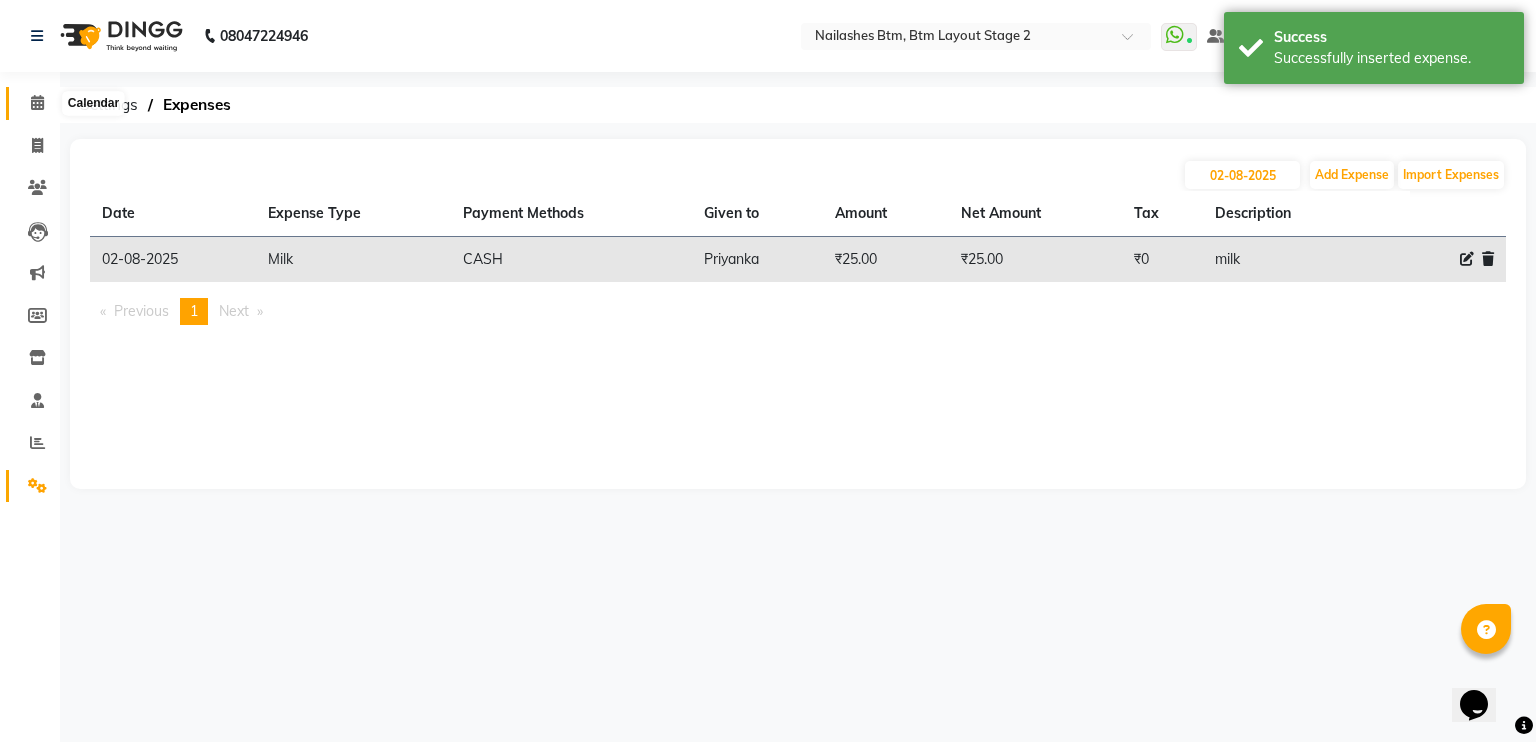 click 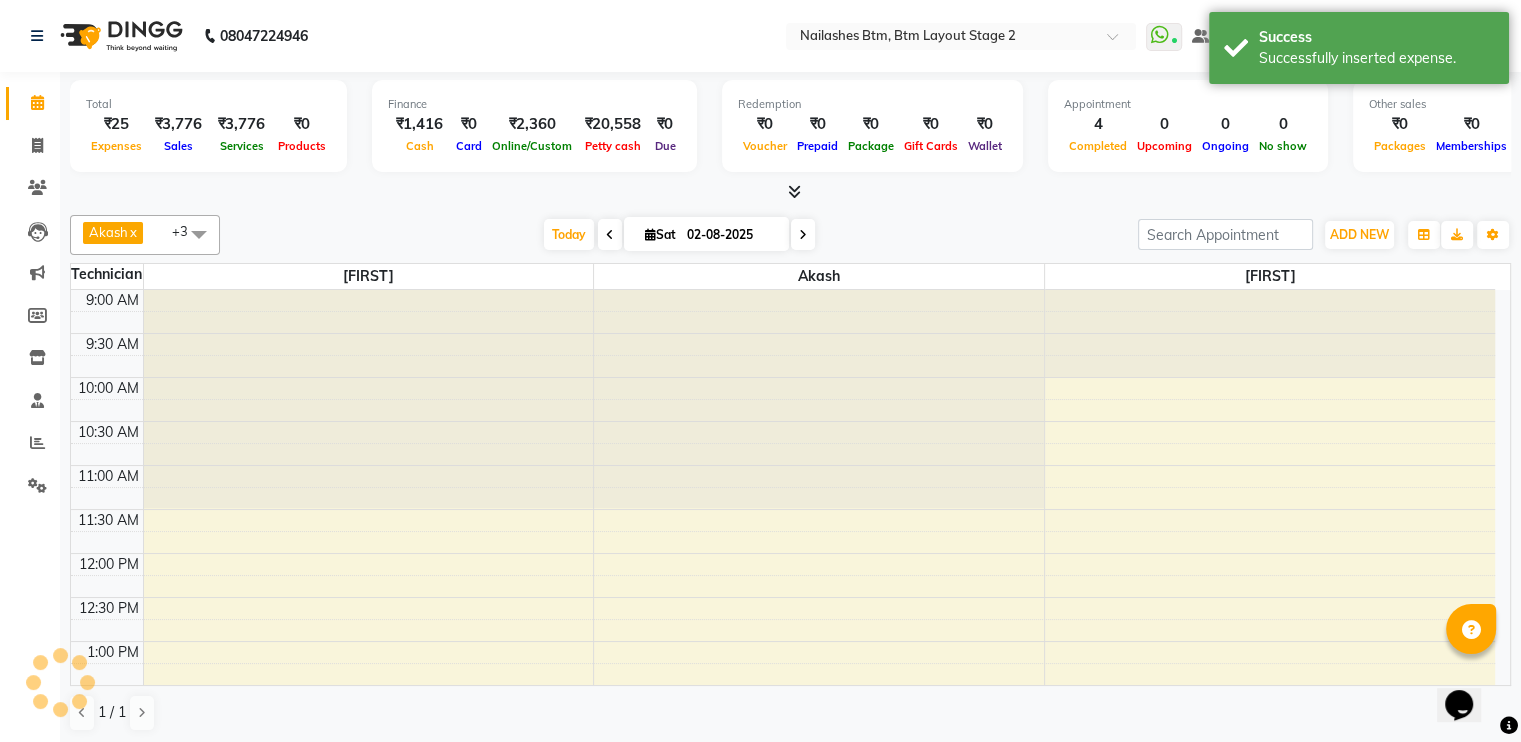 scroll, scrollTop: 0, scrollLeft: 0, axis: both 